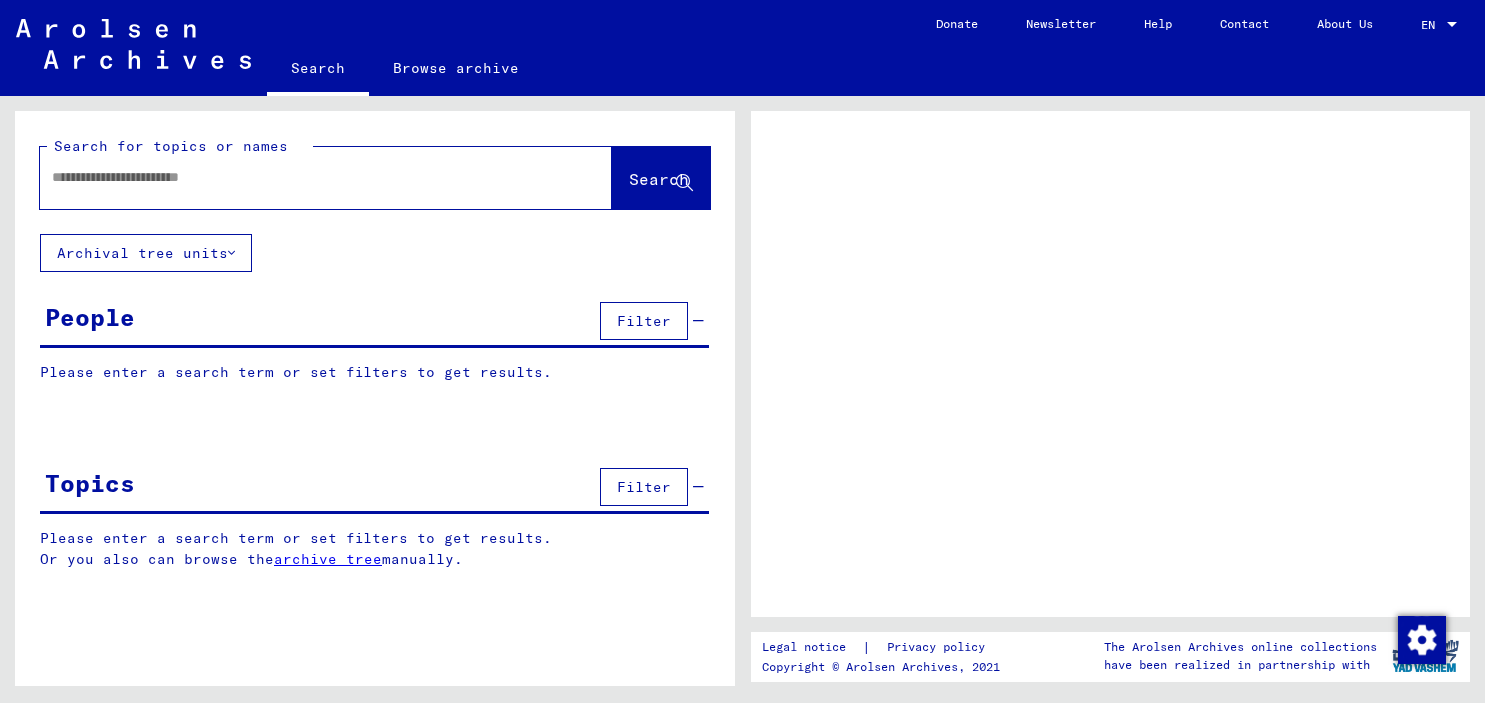 scroll, scrollTop: 0, scrollLeft: 0, axis: both 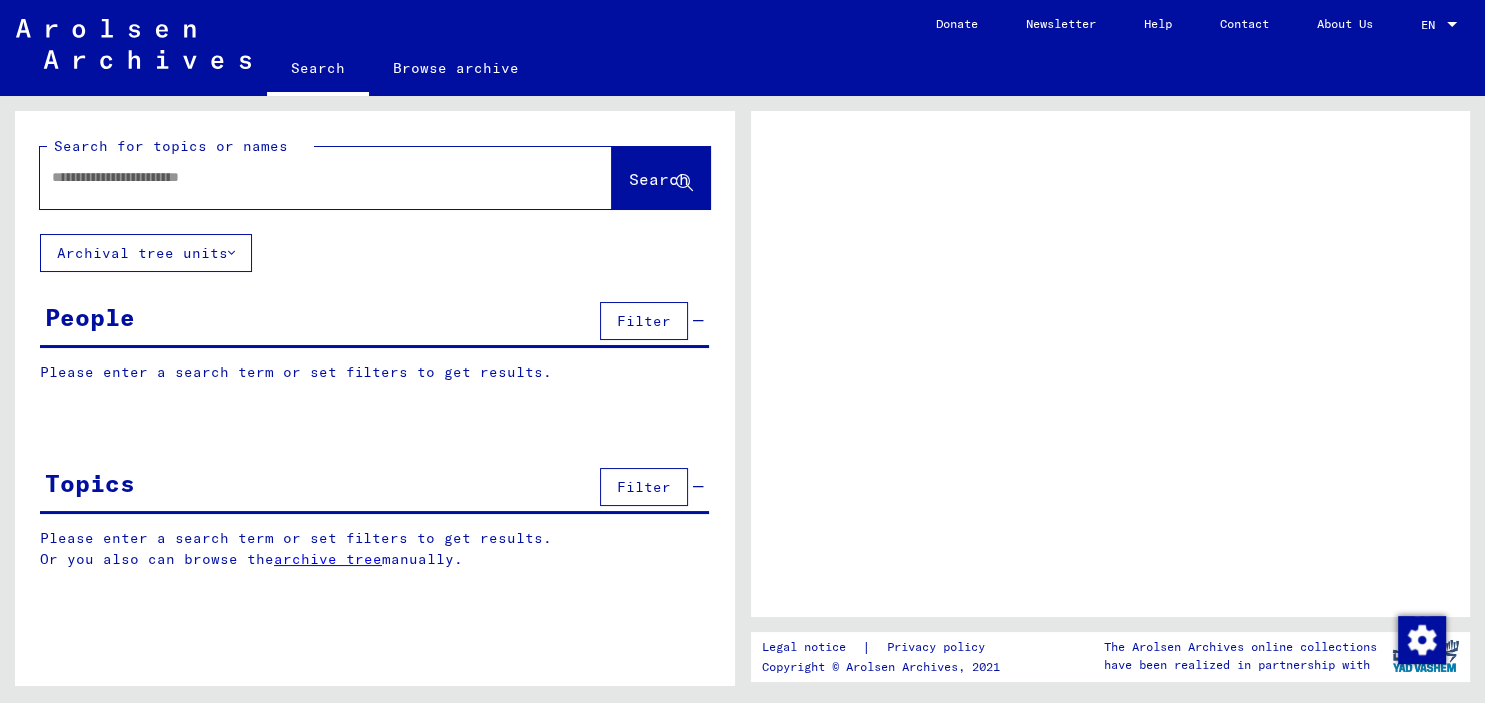 click 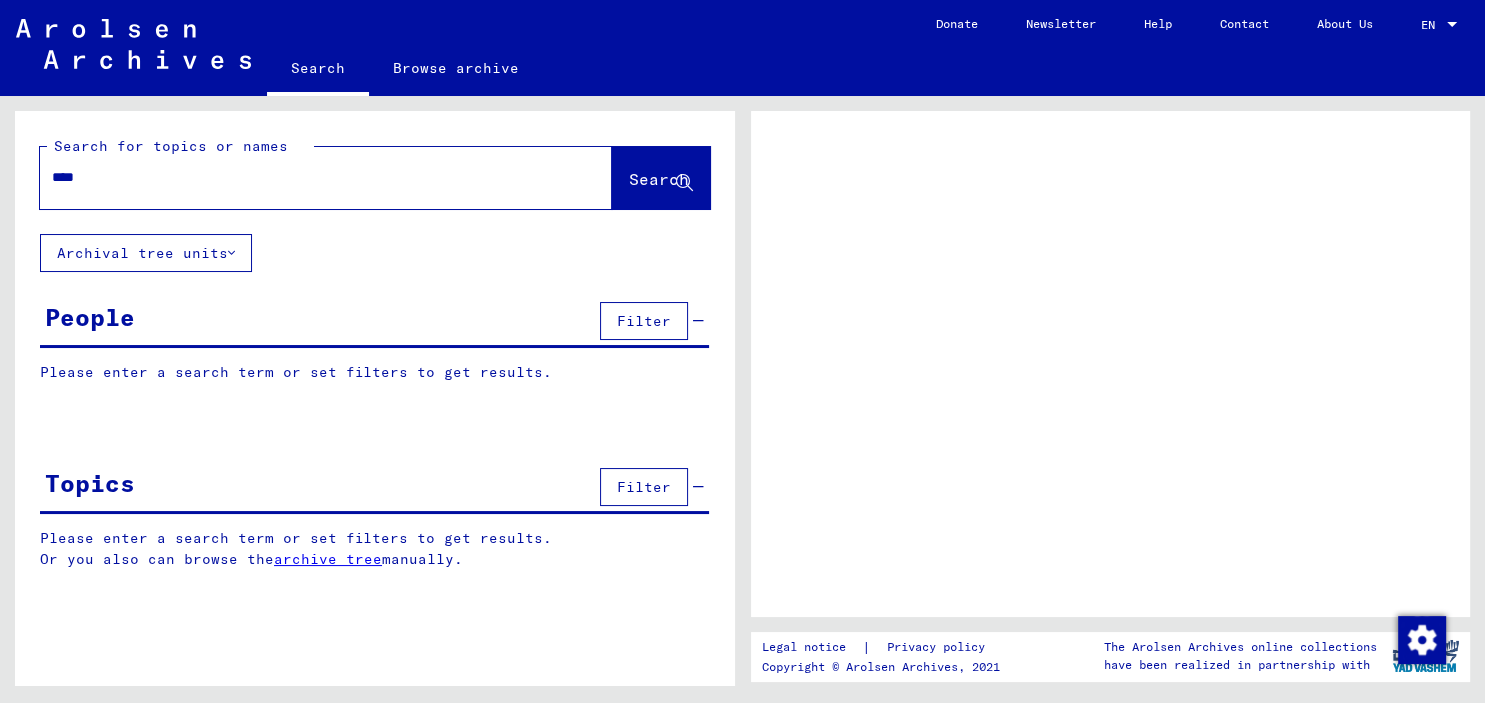 type on "*****" 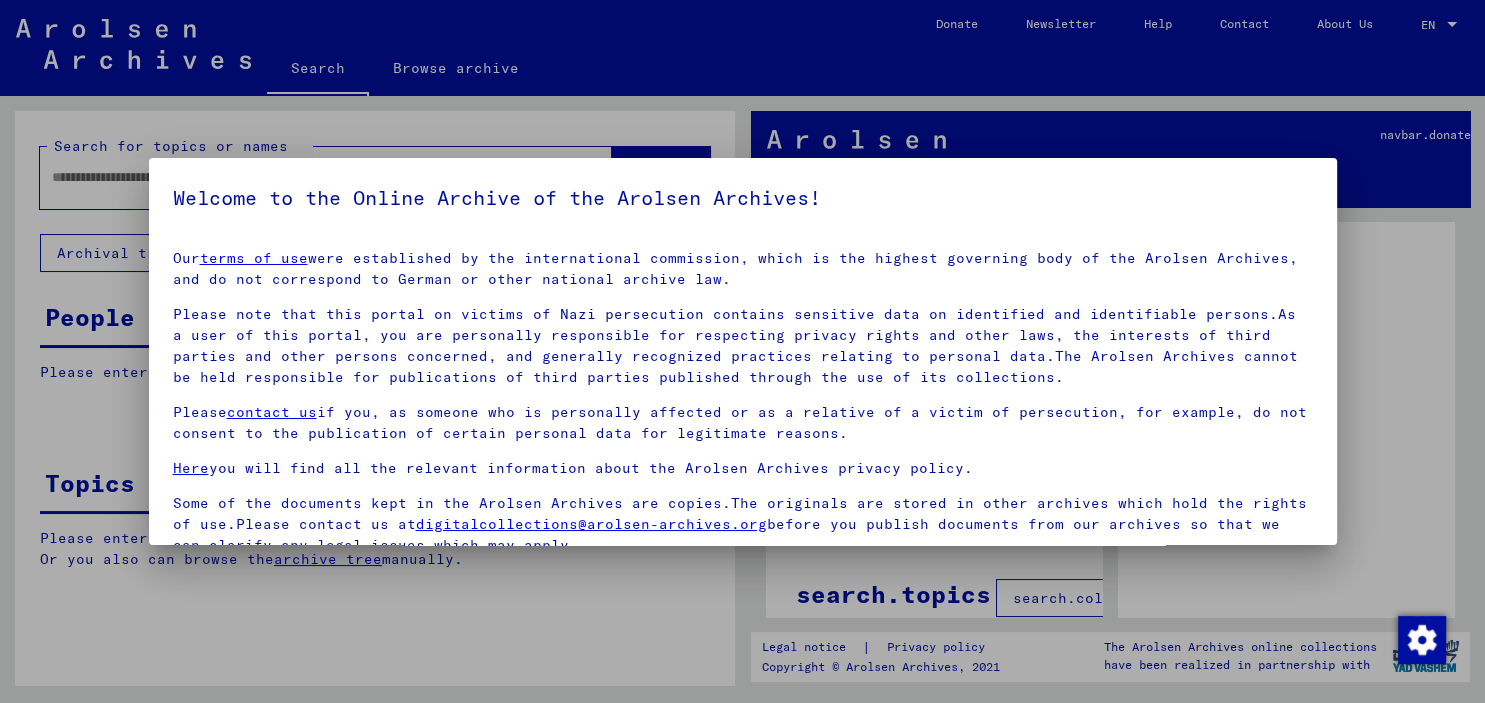 scroll, scrollTop: 169, scrollLeft: 0, axis: vertical 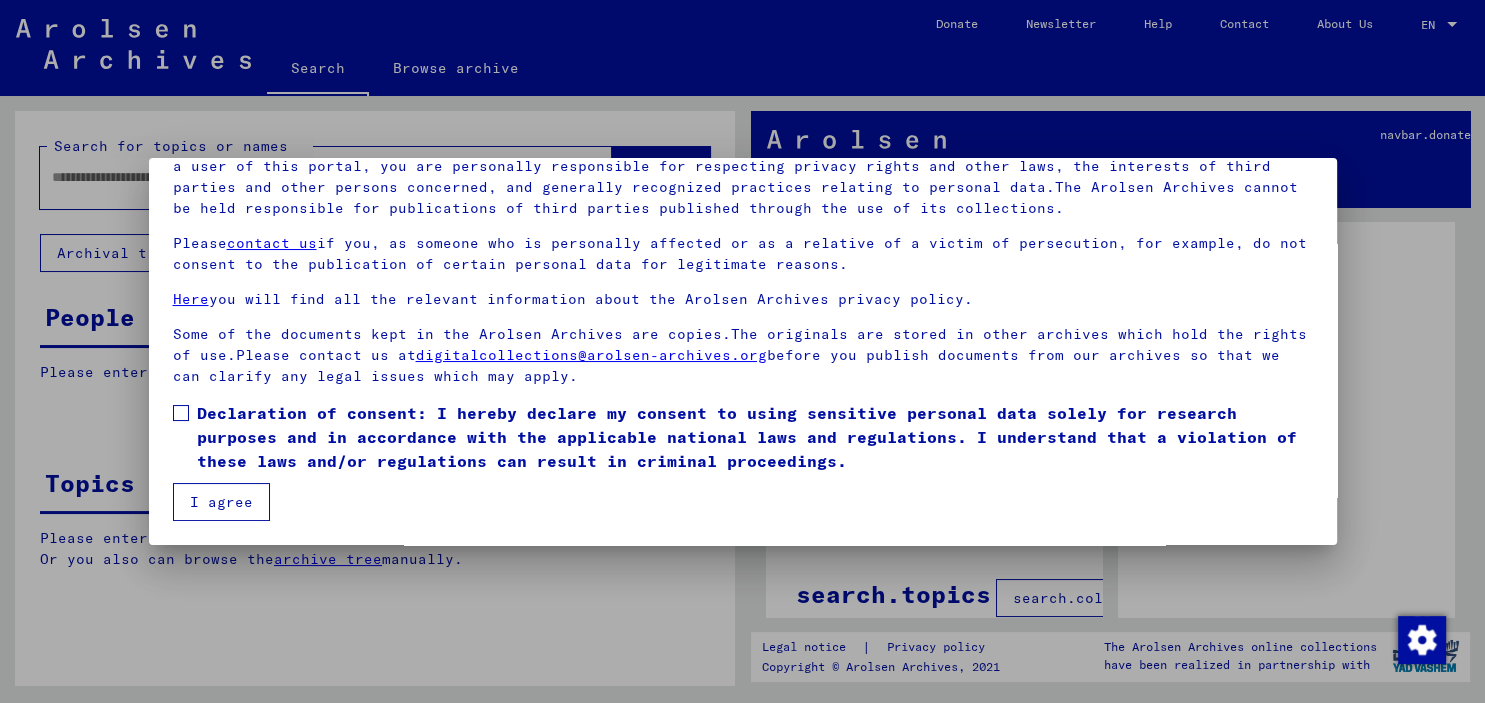 click on "I agree" at bounding box center (221, 502) 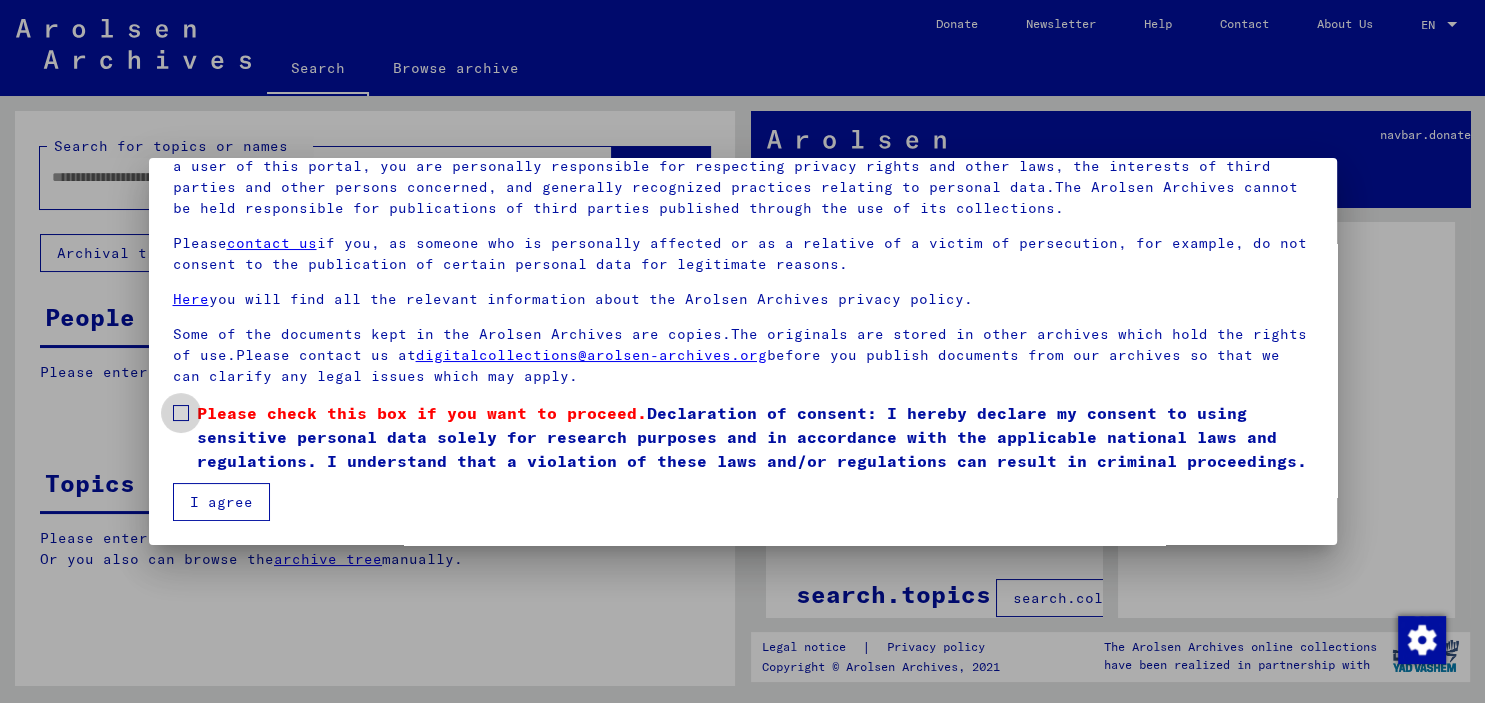click at bounding box center (181, 413) 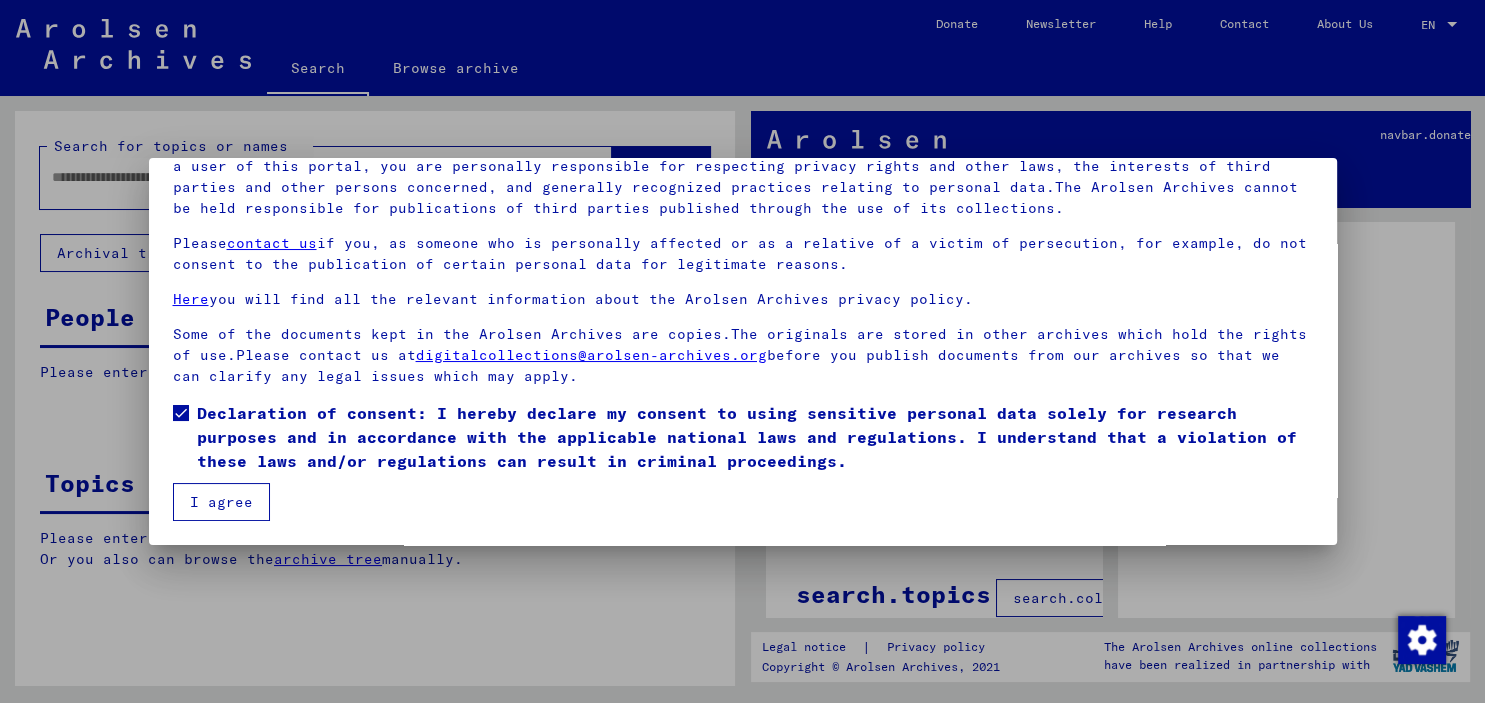 click on "I agree" at bounding box center [221, 502] 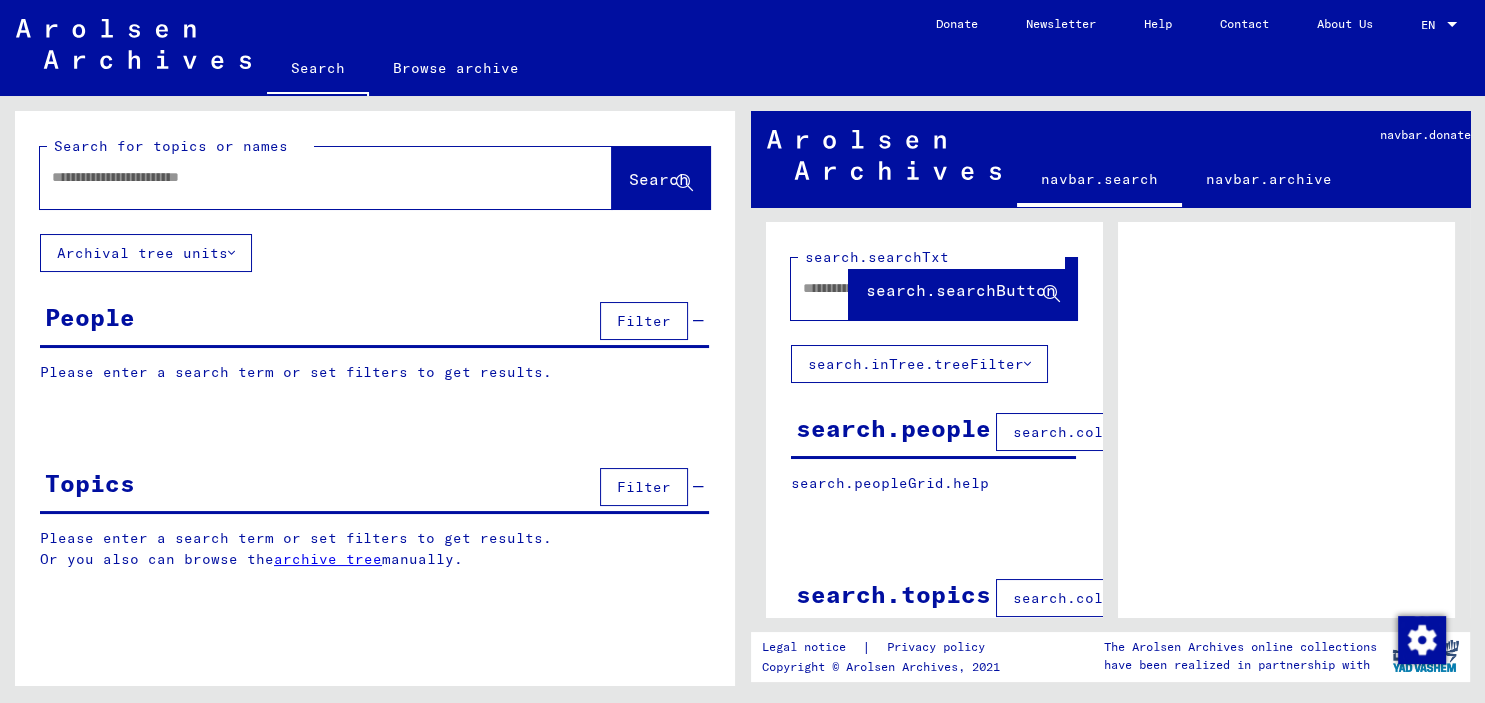 click at bounding box center [308, 177] 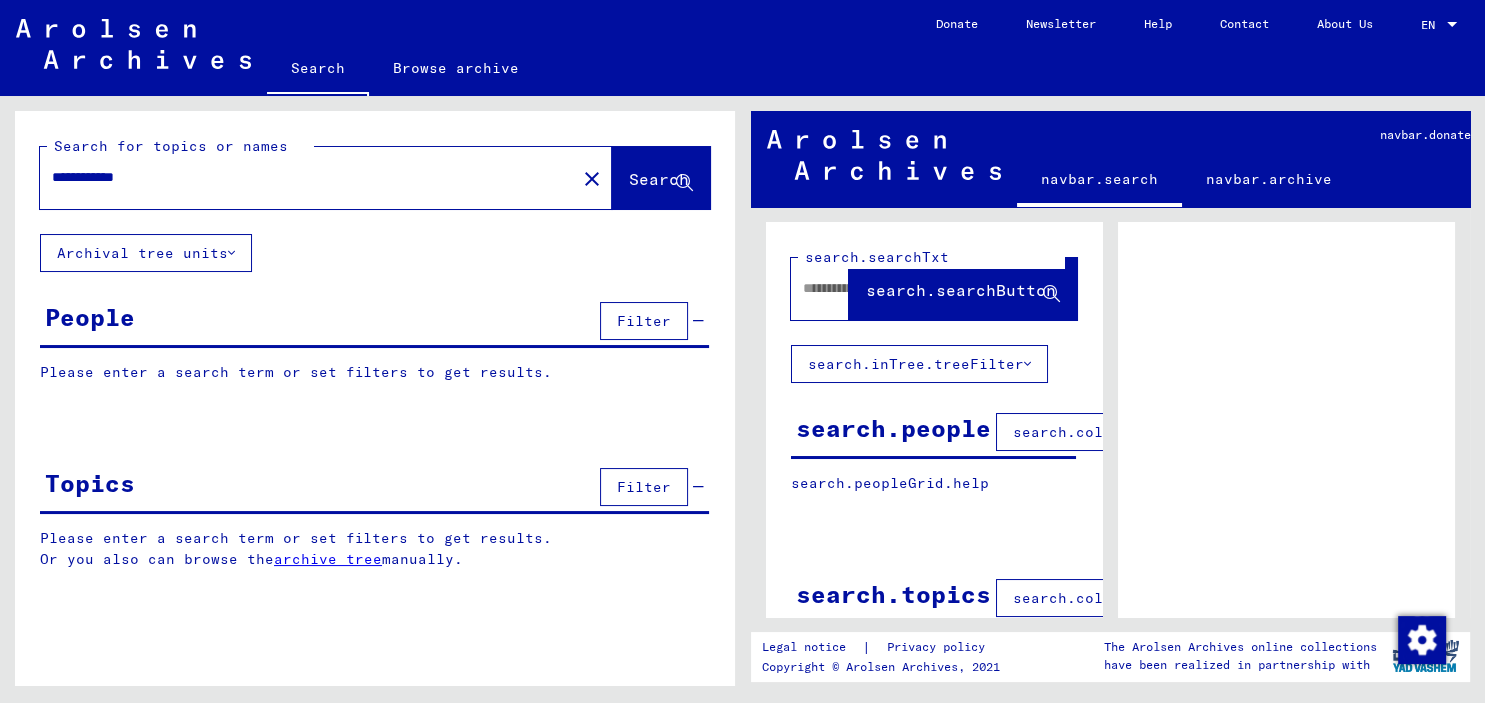 type on "**********" 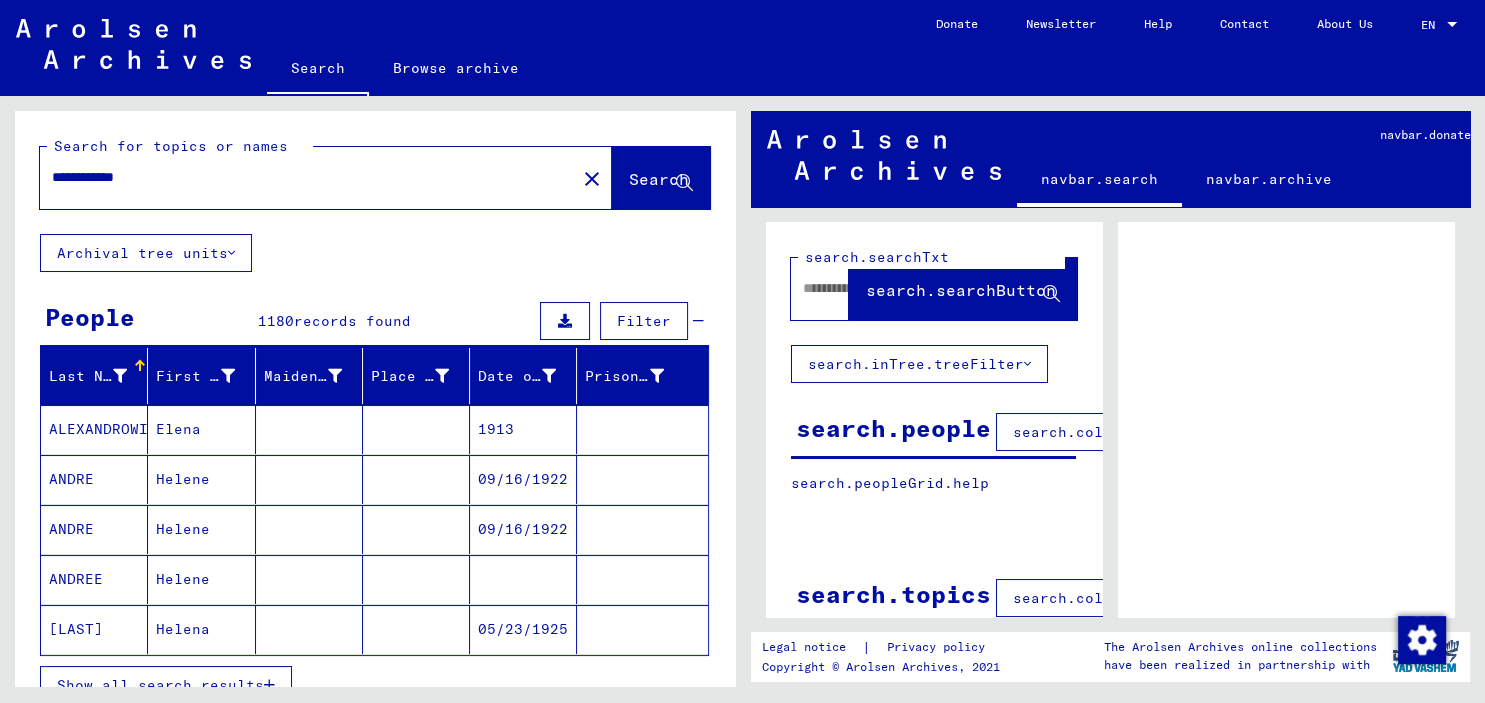 scroll, scrollTop: 331, scrollLeft: 0, axis: vertical 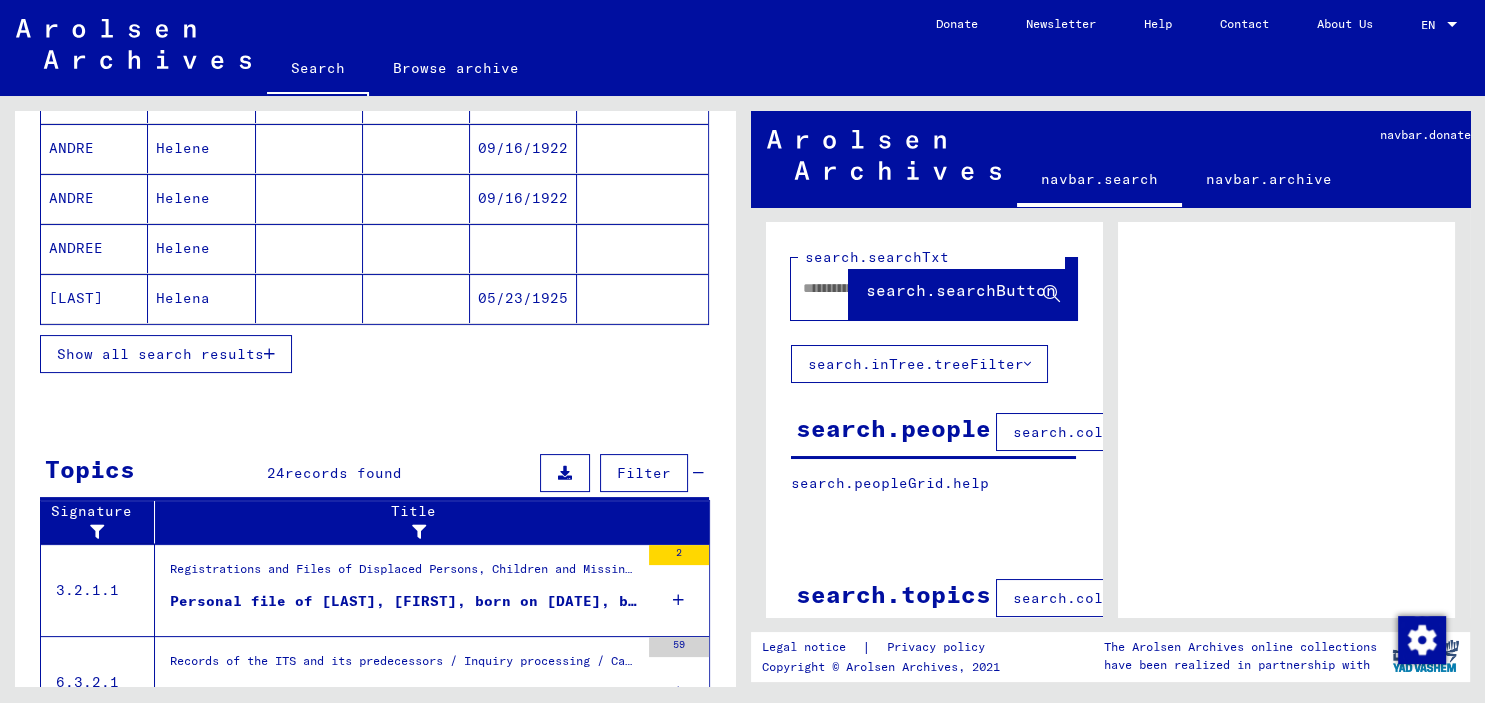 click on "Show all search results" at bounding box center (160, 354) 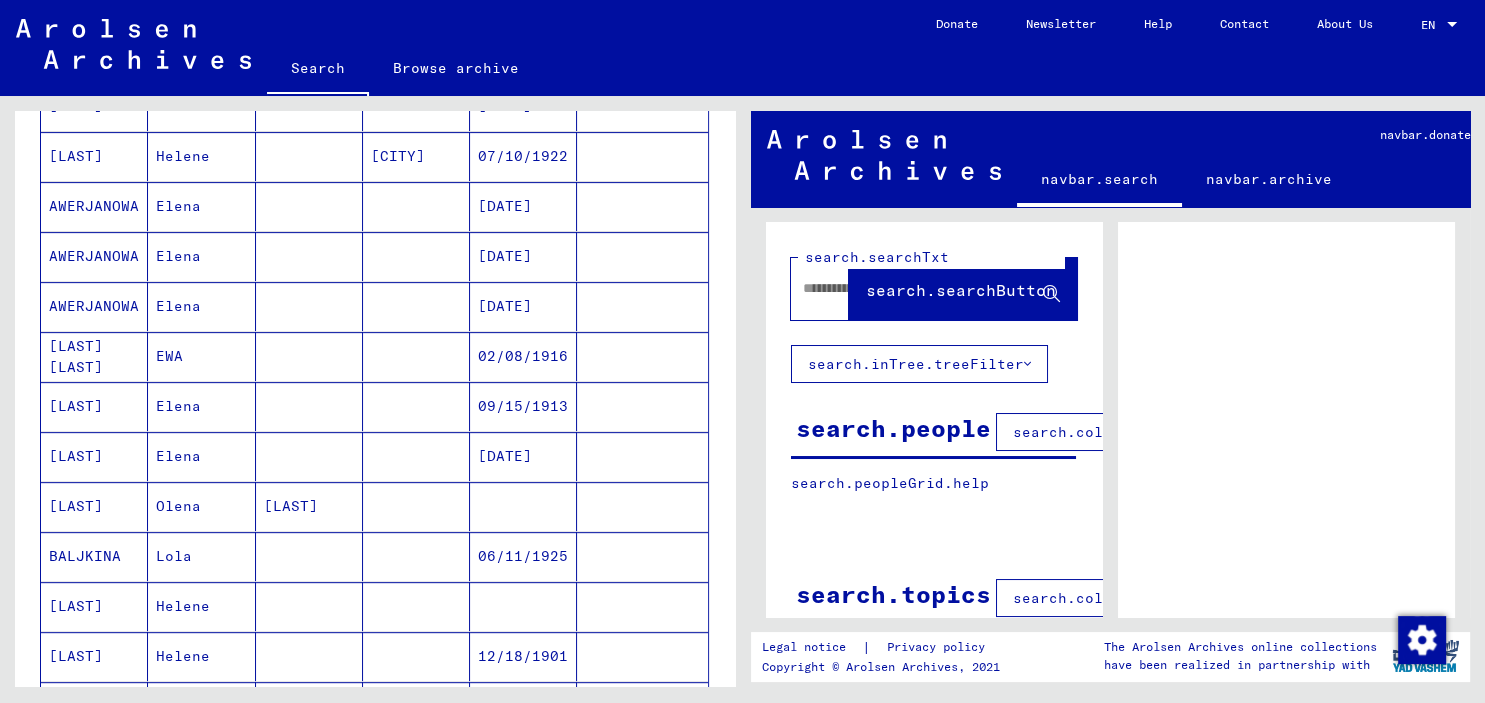 scroll, scrollTop: 1325, scrollLeft: 0, axis: vertical 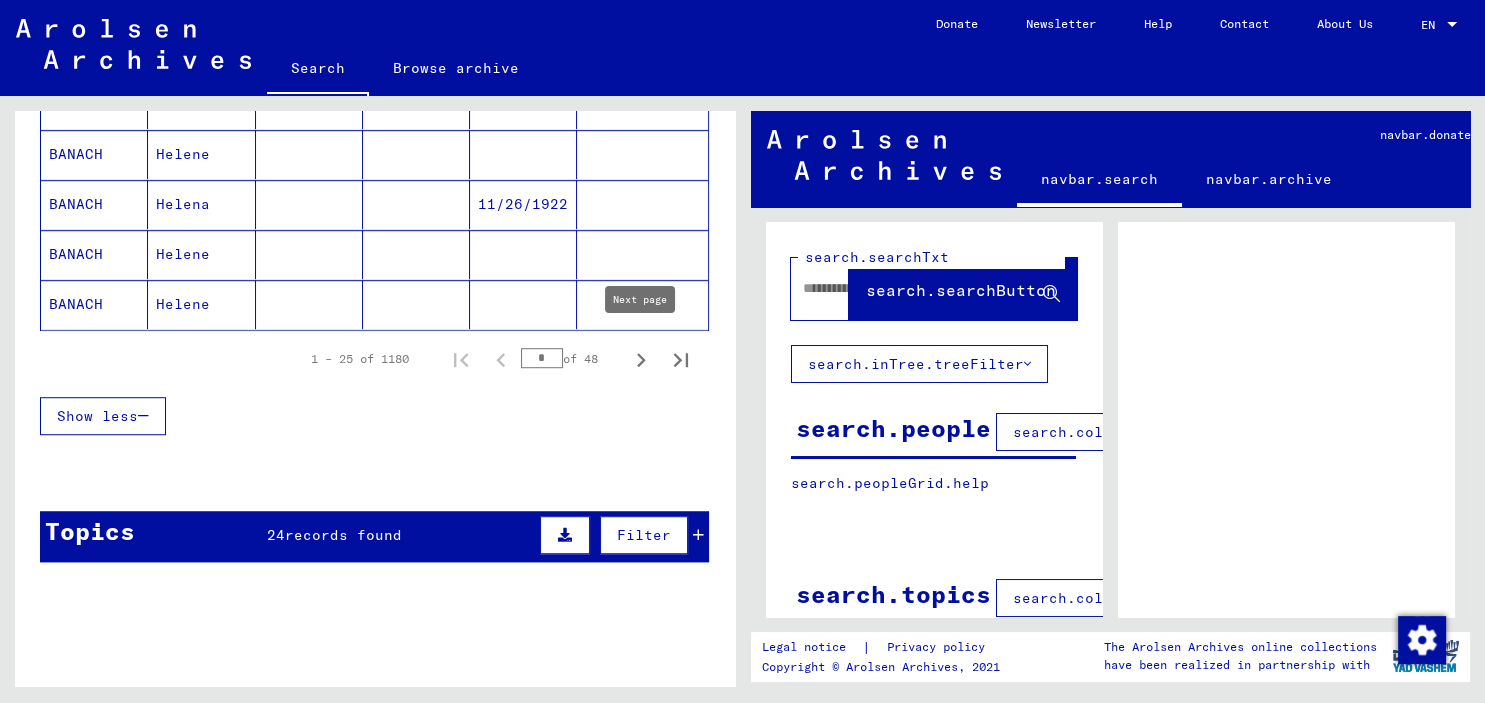 click 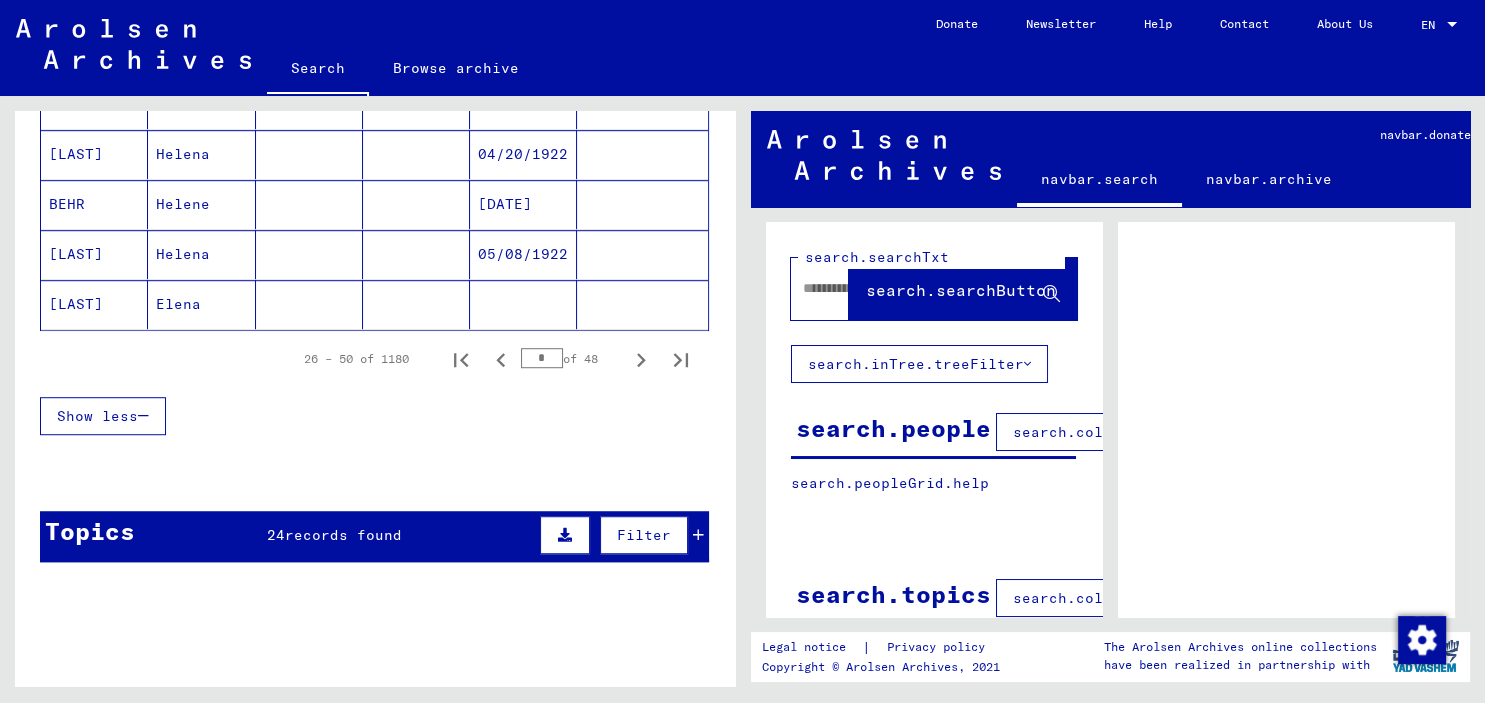 click 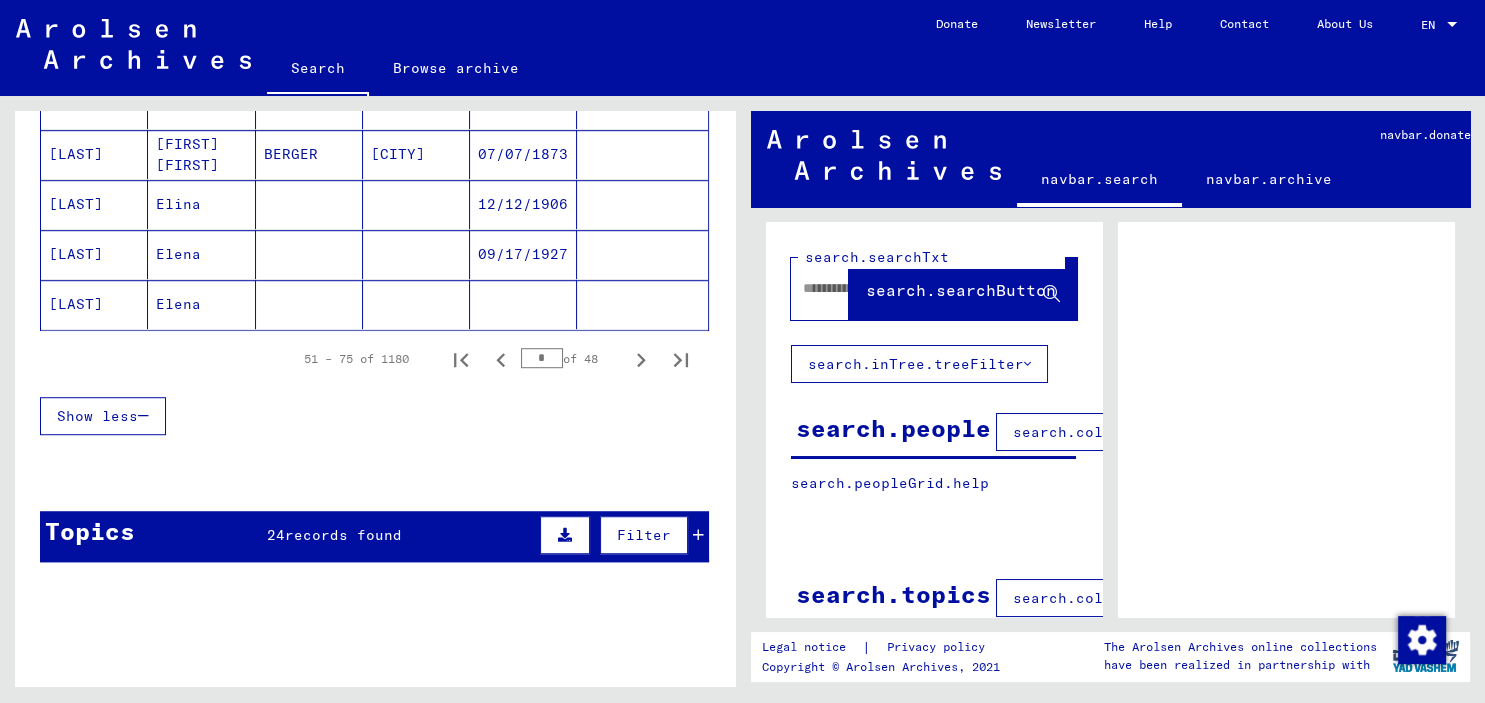 click 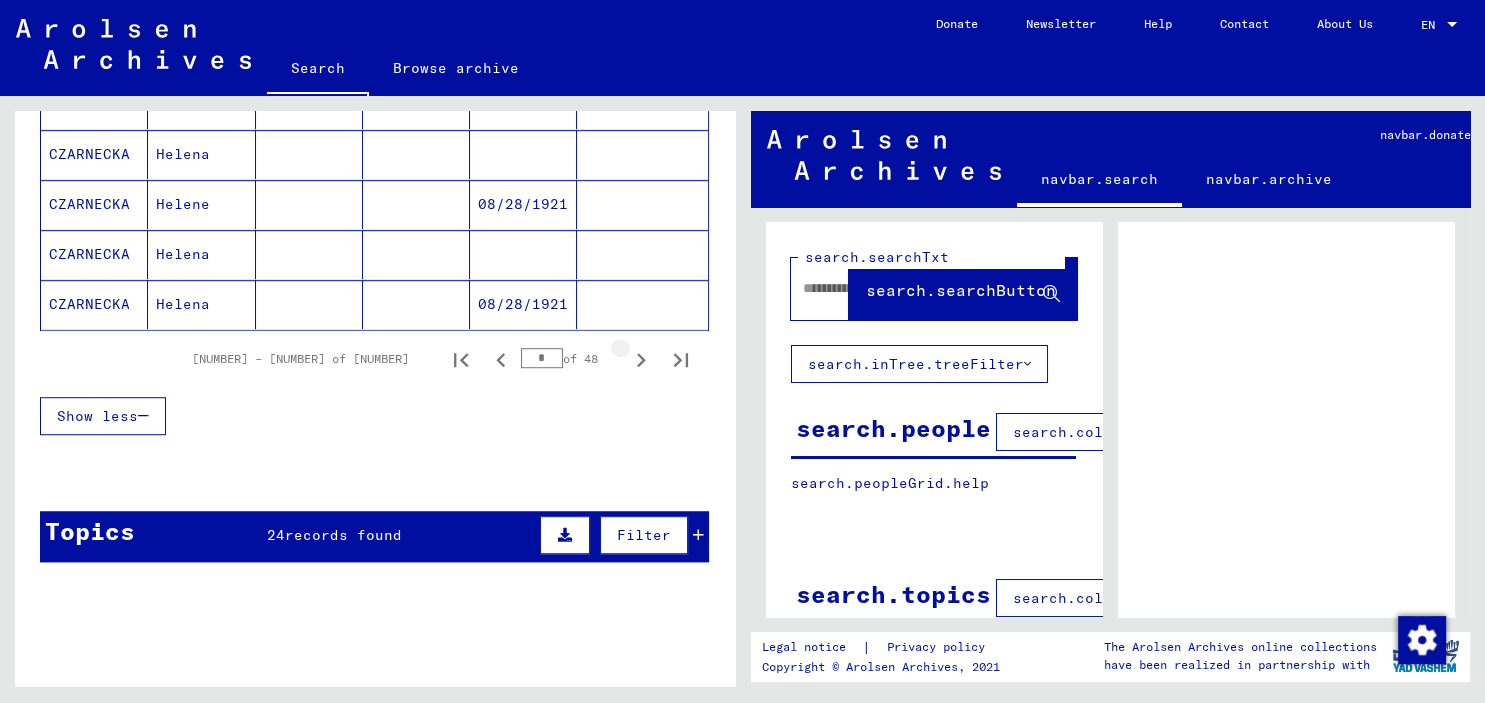click 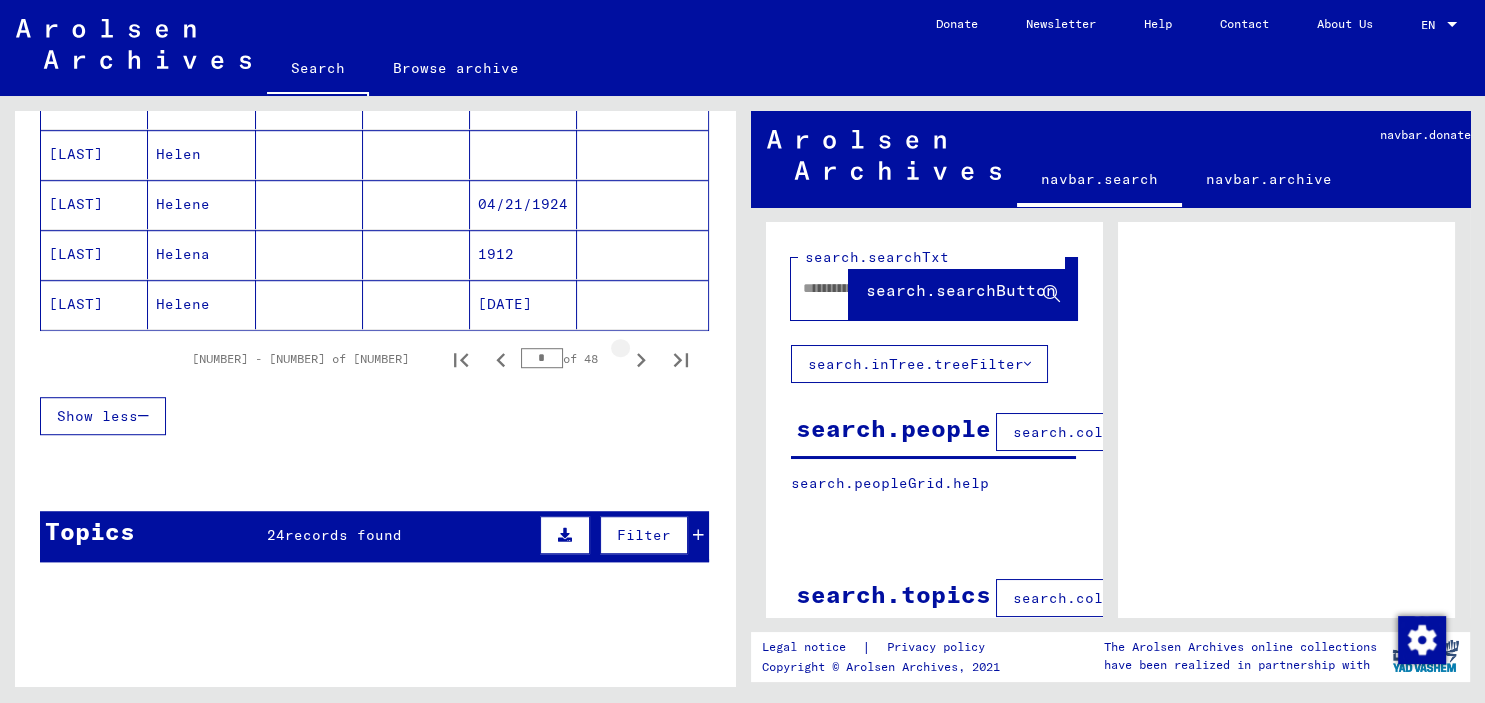 click 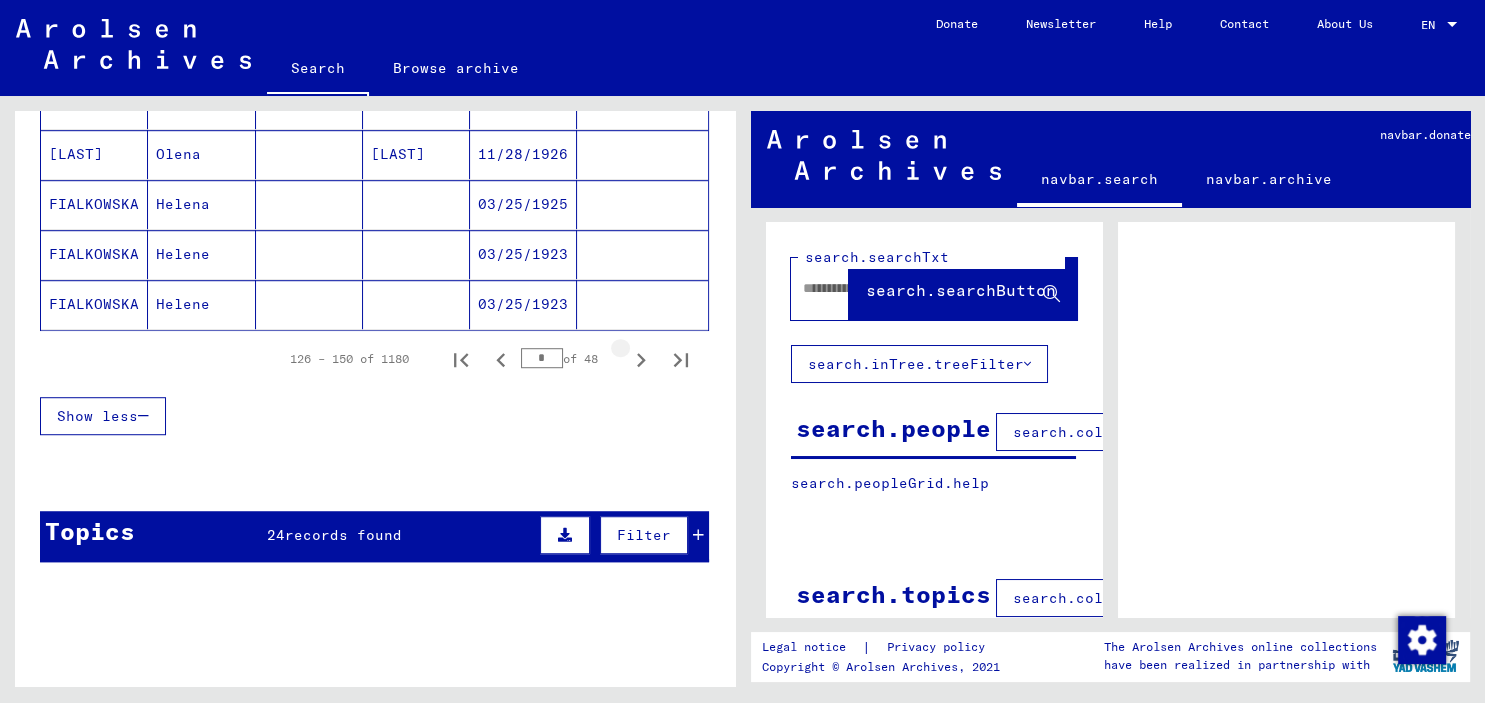 click 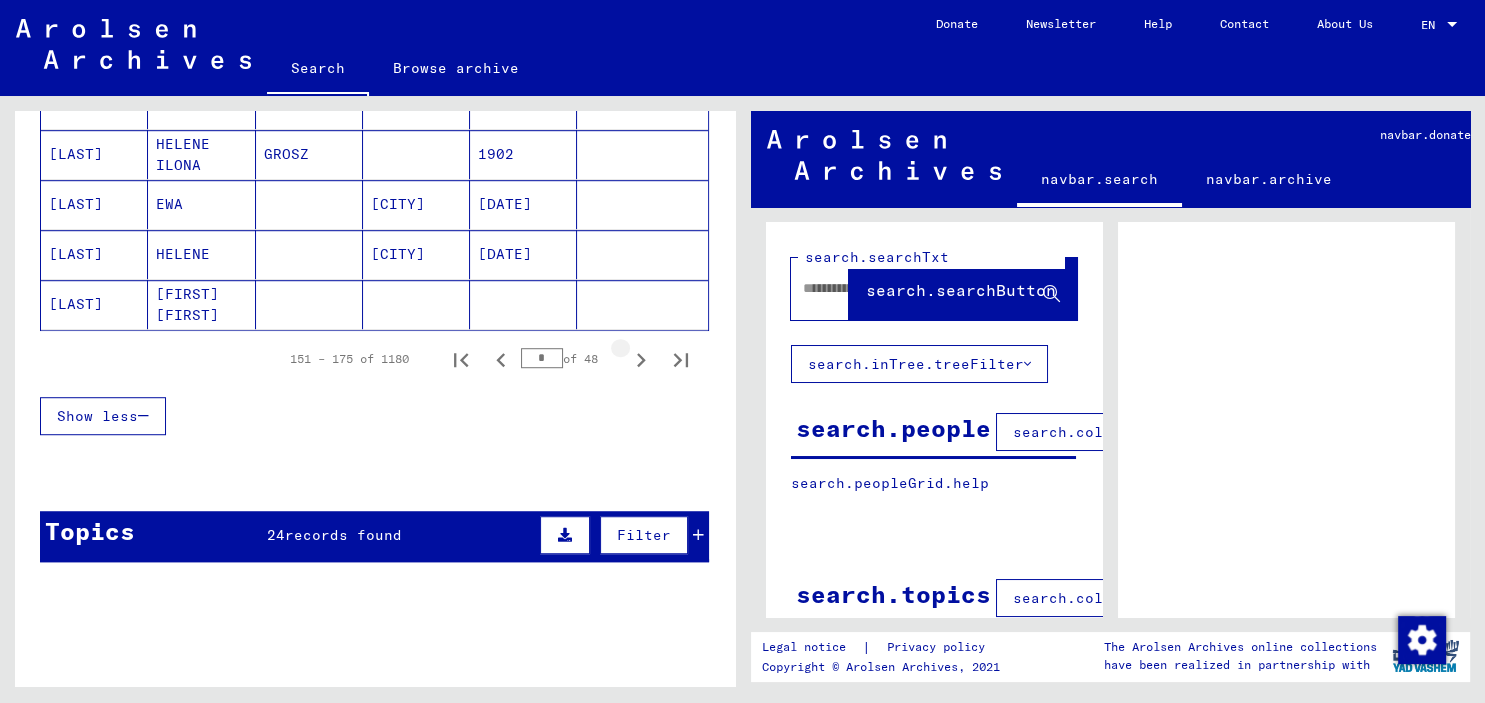 click 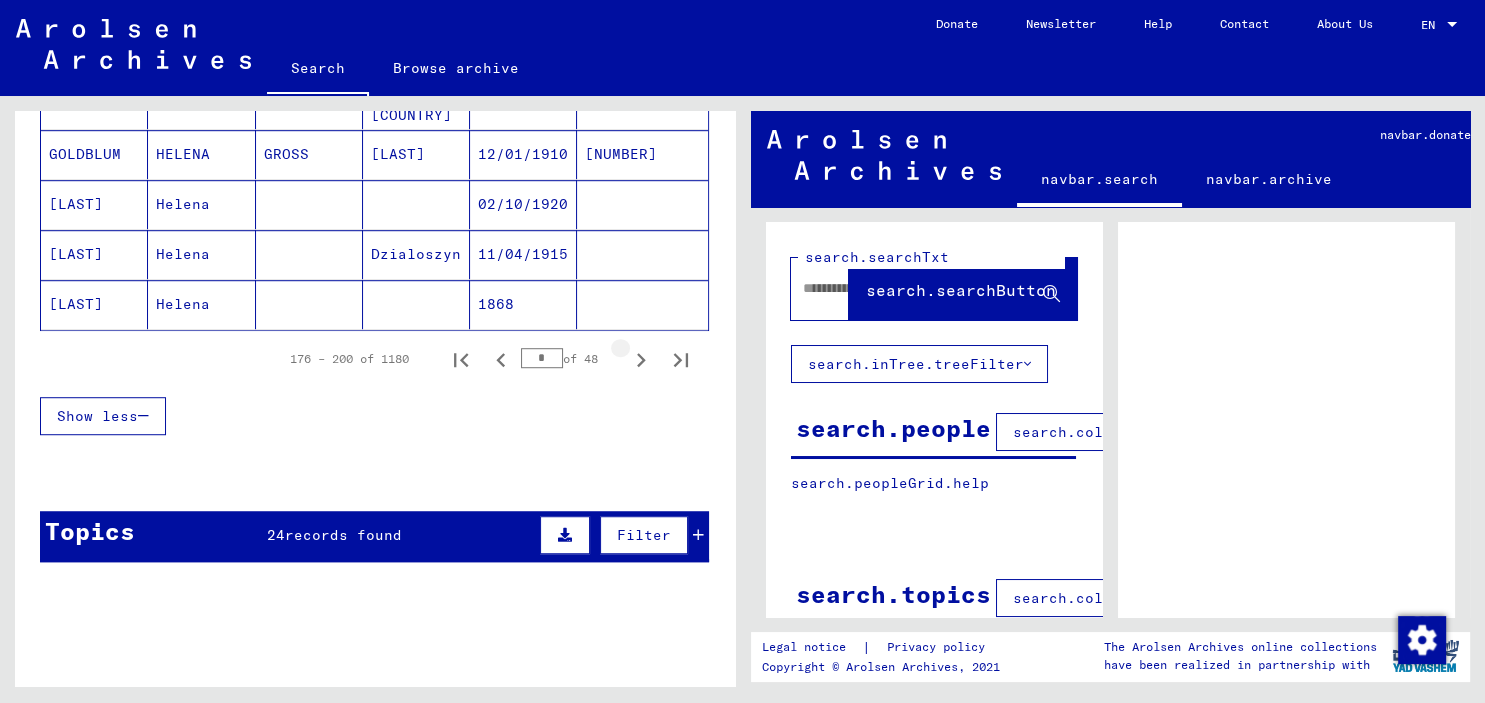 click 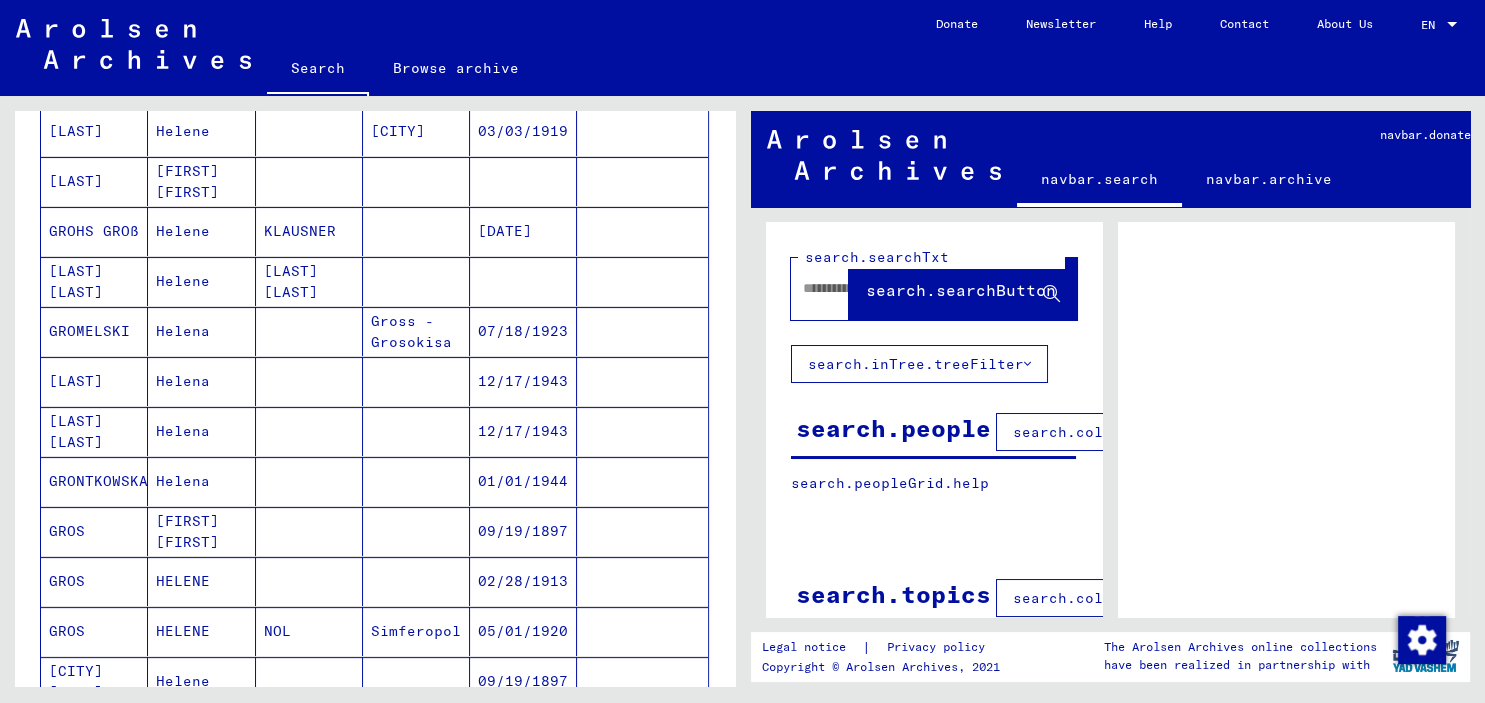 scroll, scrollTop: 442, scrollLeft: 0, axis: vertical 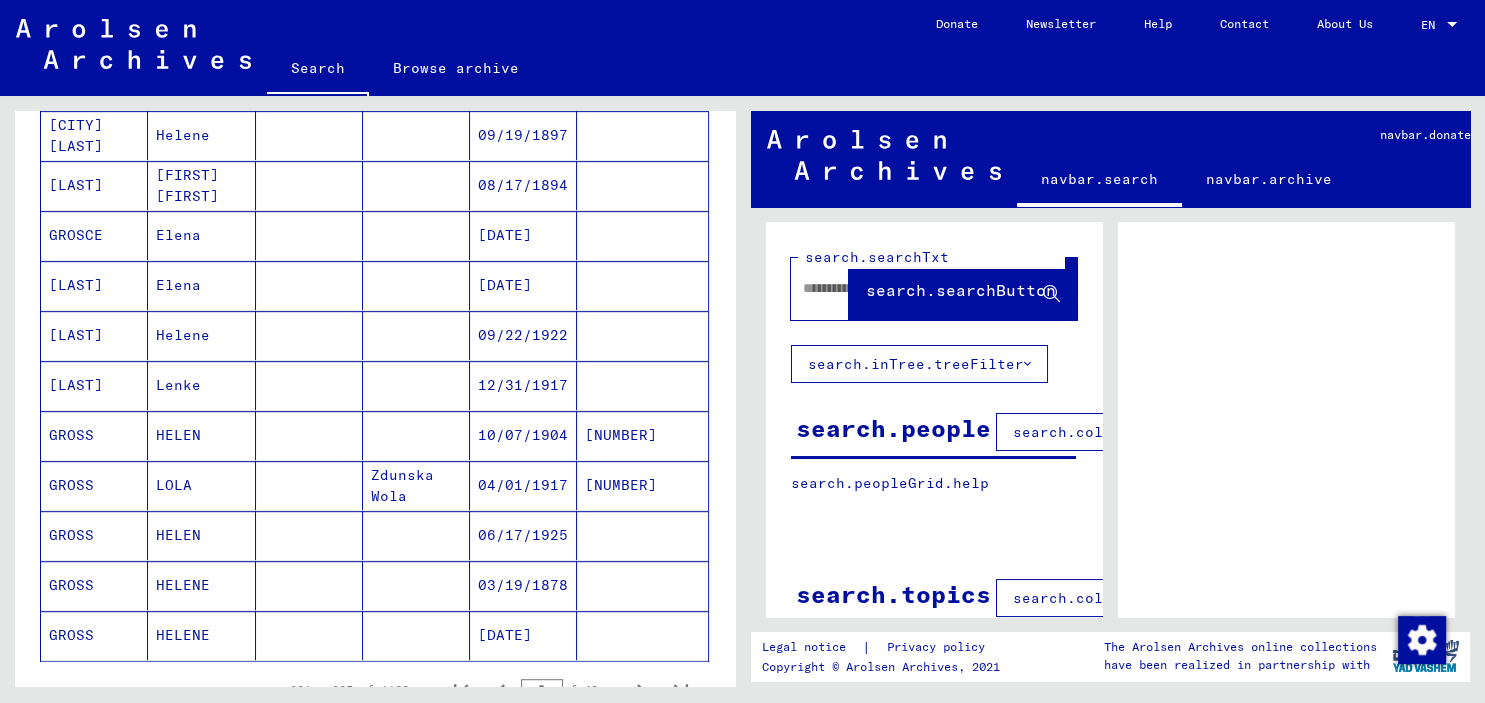 click on "GROSS" at bounding box center [94, 485] 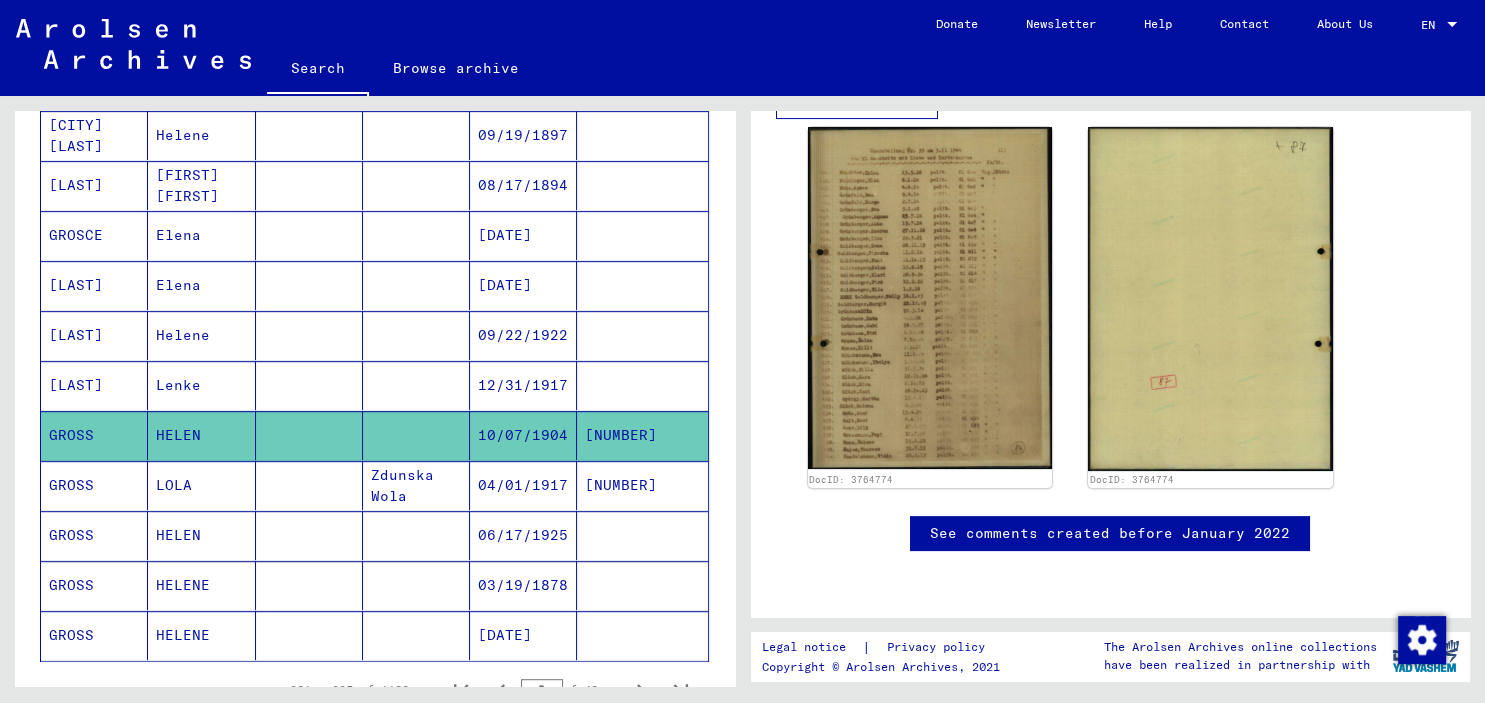 scroll, scrollTop: 390, scrollLeft: 0, axis: vertical 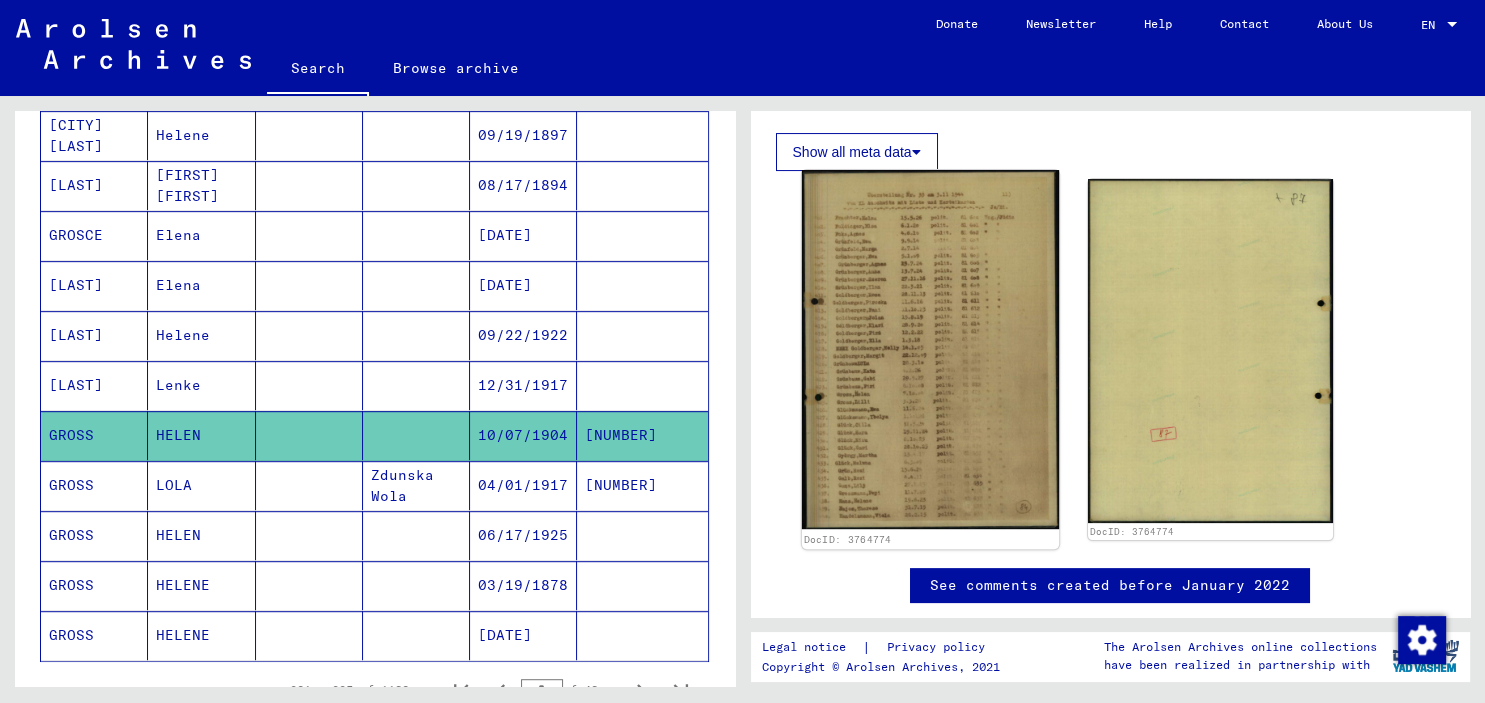click 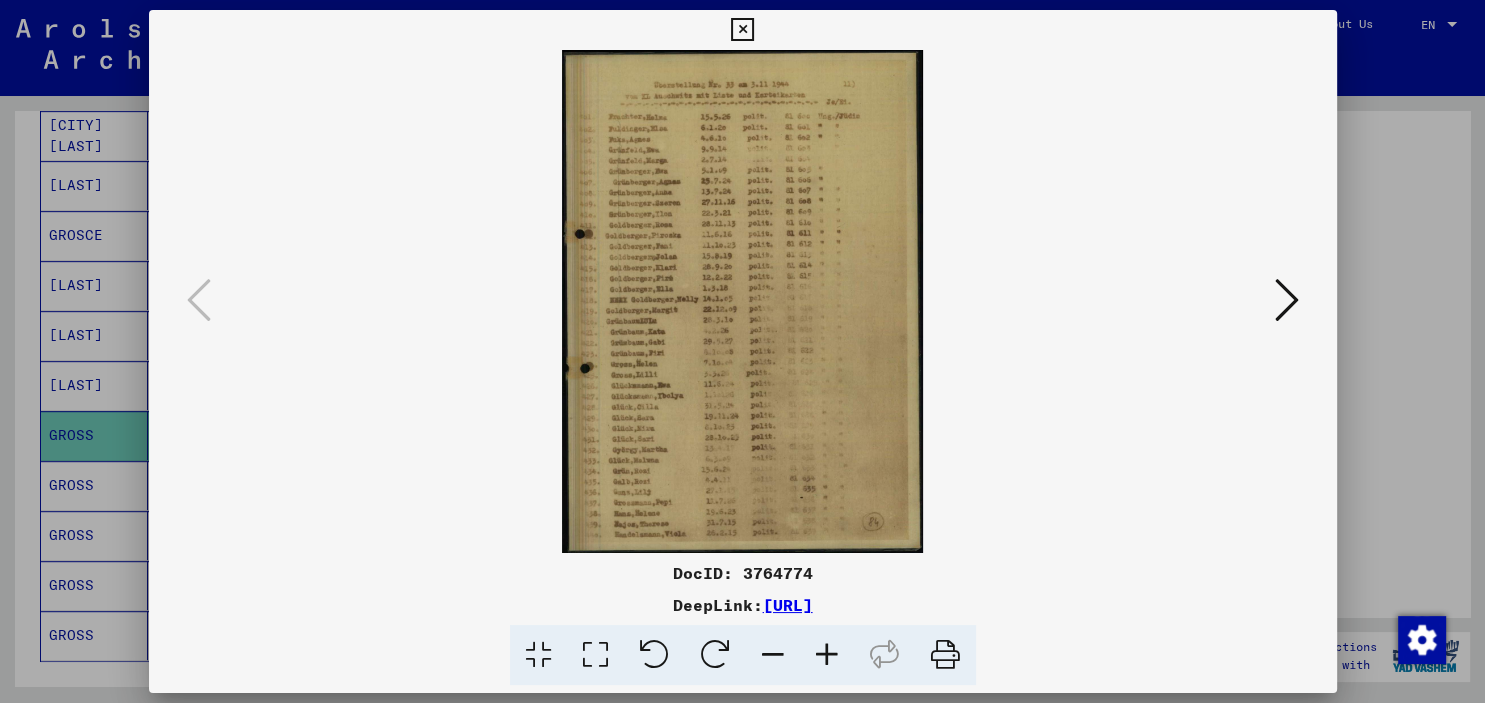 click at bounding box center [595, 655] 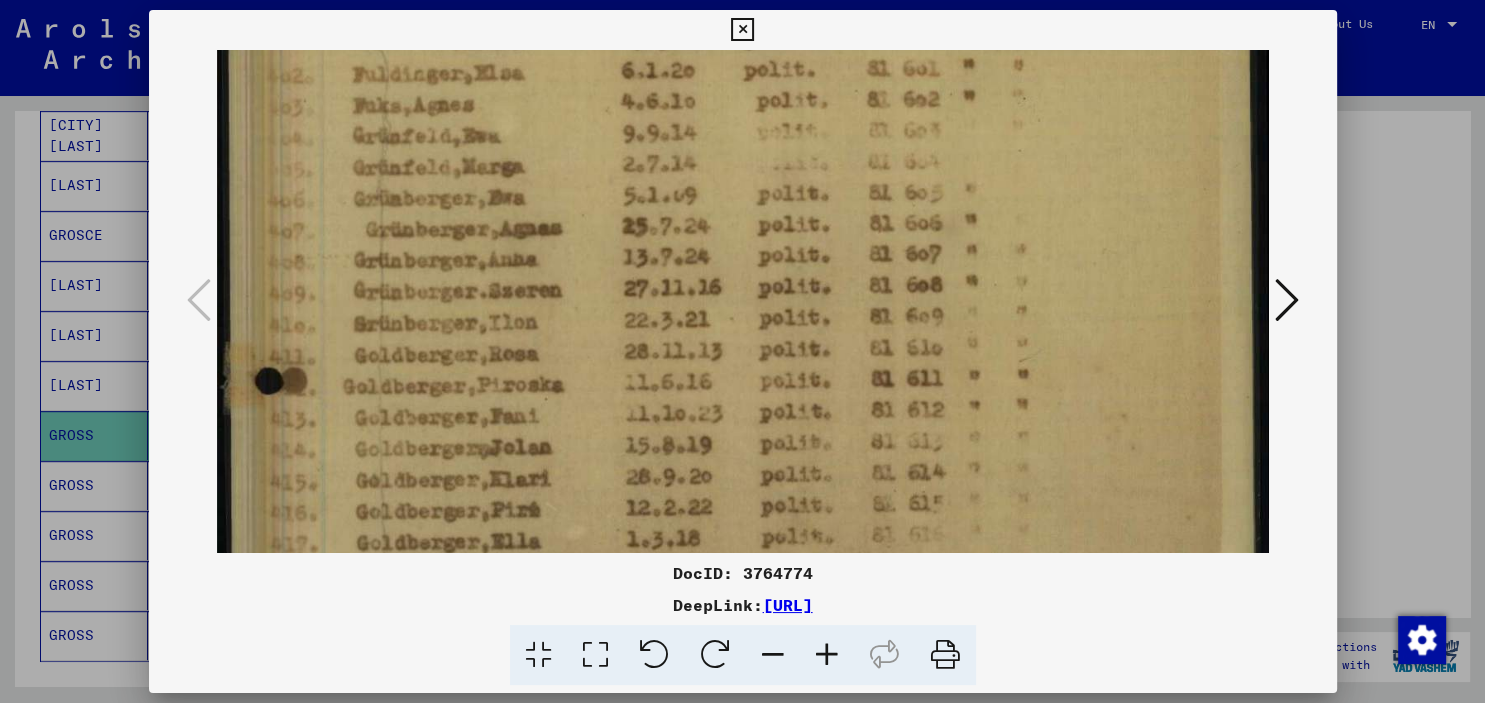 drag, startPoint x: 1091, startPoint y: 438, endPoint x: 1105, endPoint y: 241, distance: 197.49684 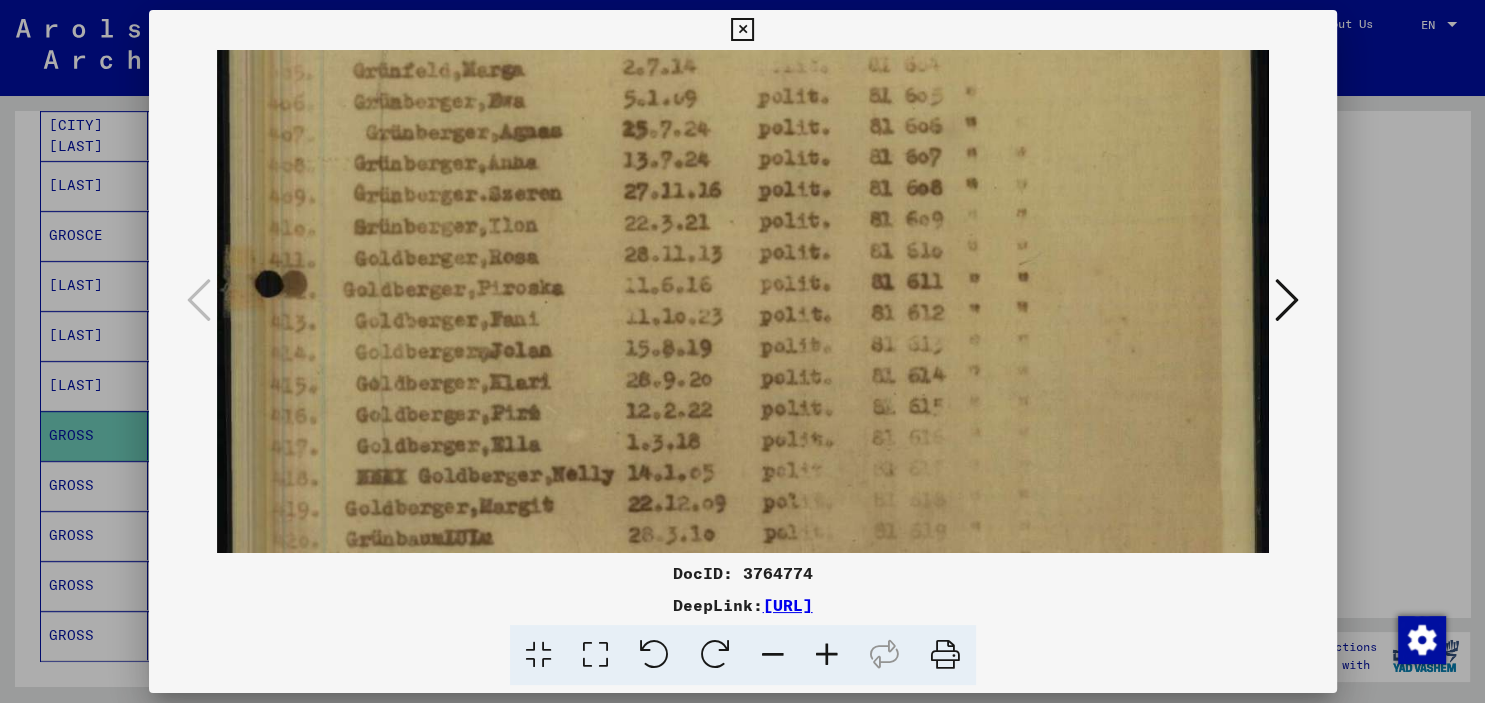 drag, startPoint x: 861, startPoint y: 412, endPoint x: 858, endPoint y: 330, distance: 82.05486 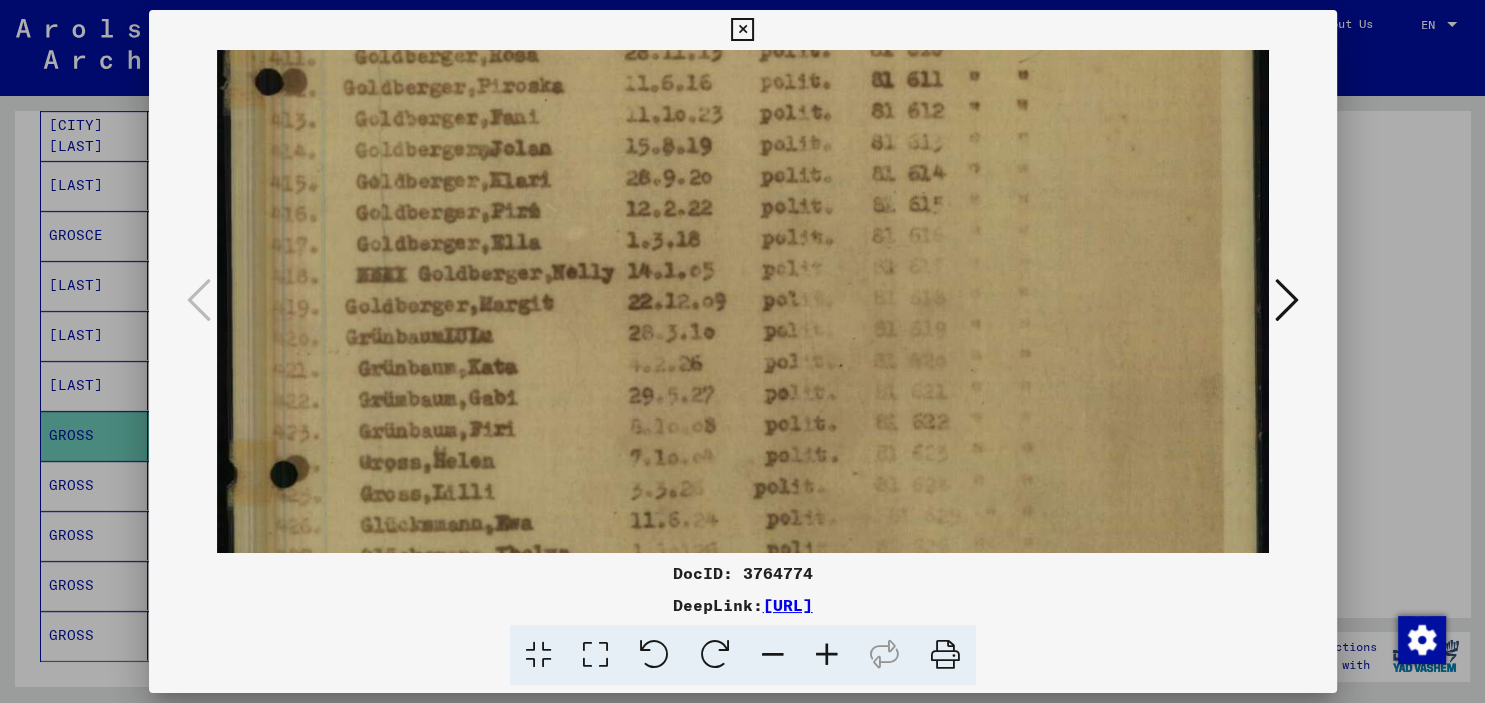 drag, startPoint x: 858, startPoint y: 428, endPoint x: 846, endPoint y: 225, distance: 203.35437 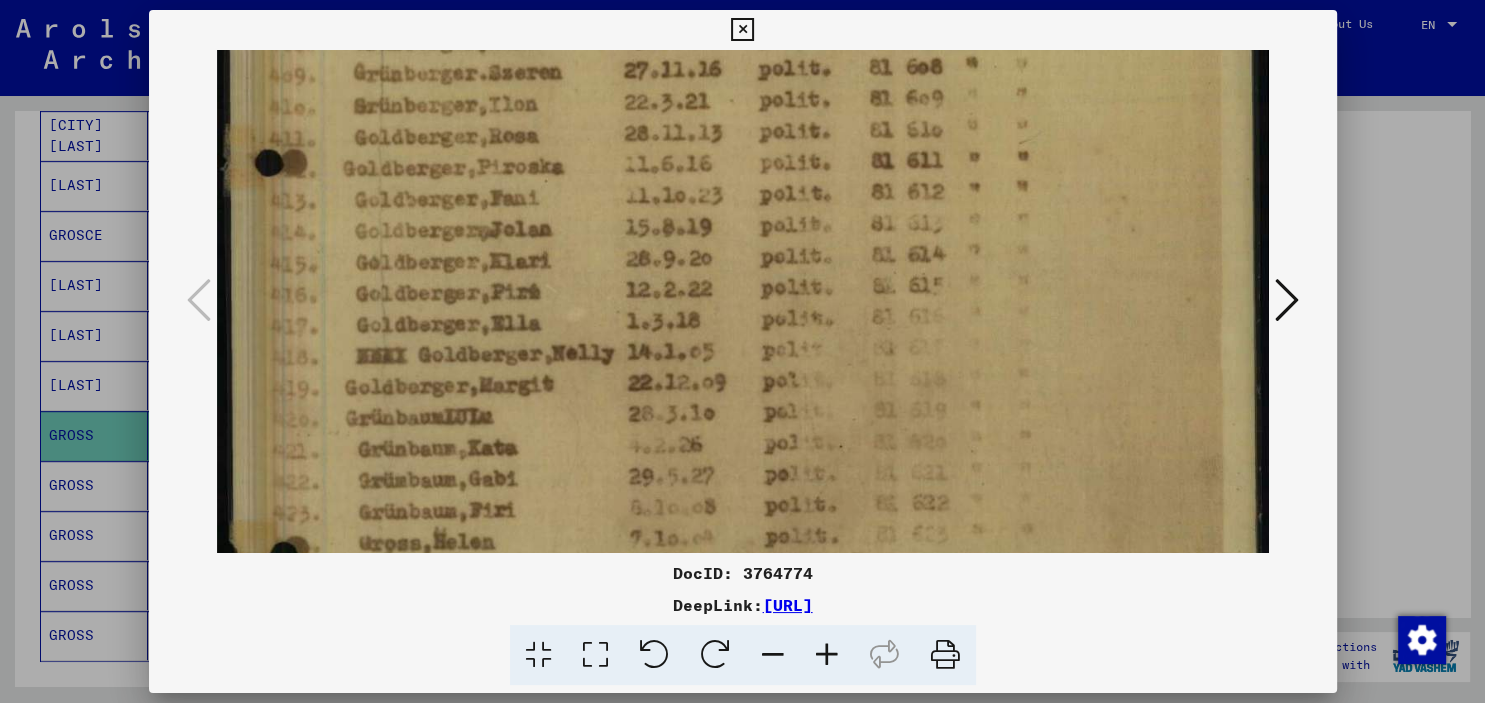 drag, startPoint x: 649, startPoint y: 413, endPoint x: 649, endPoint y: 458, distance: 45 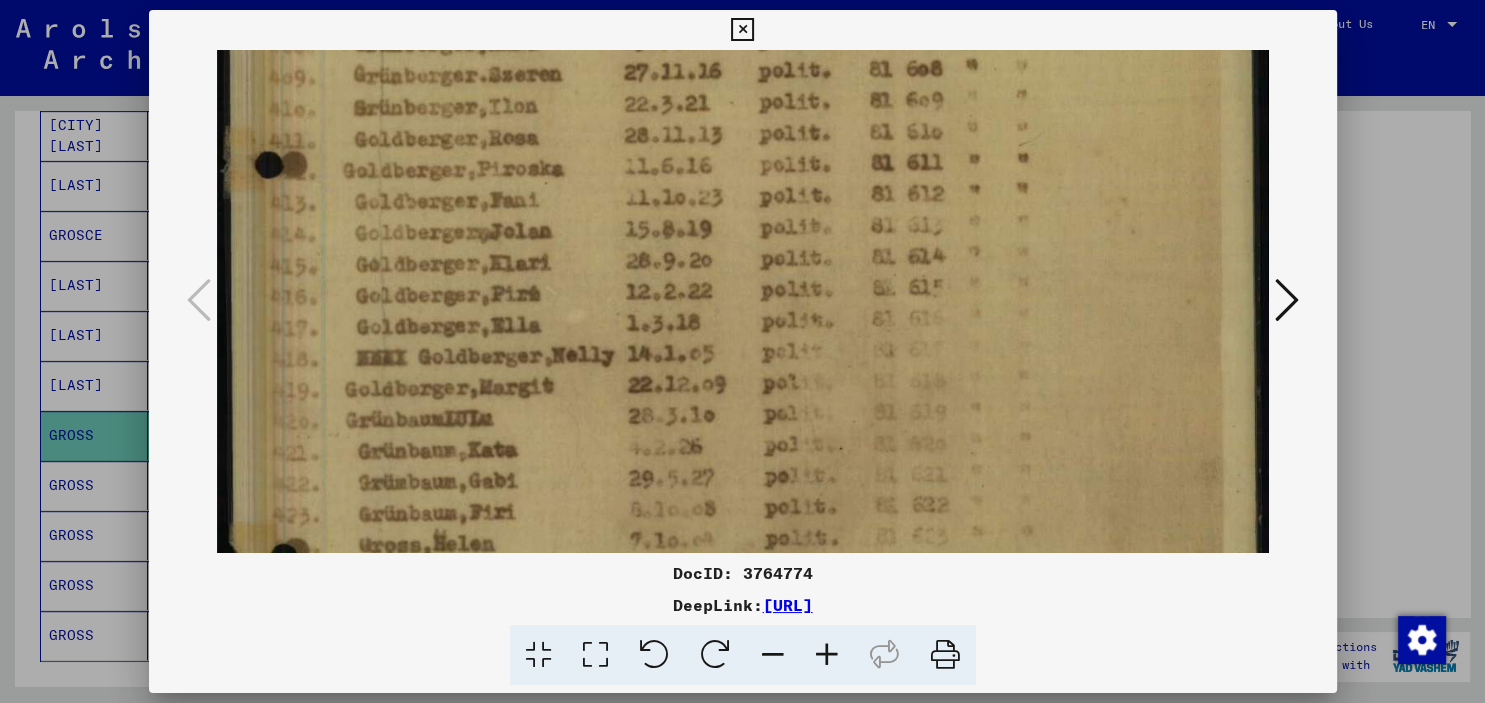 scroll, scrollTop: 189, scrollLeft: 0, axis: vertical 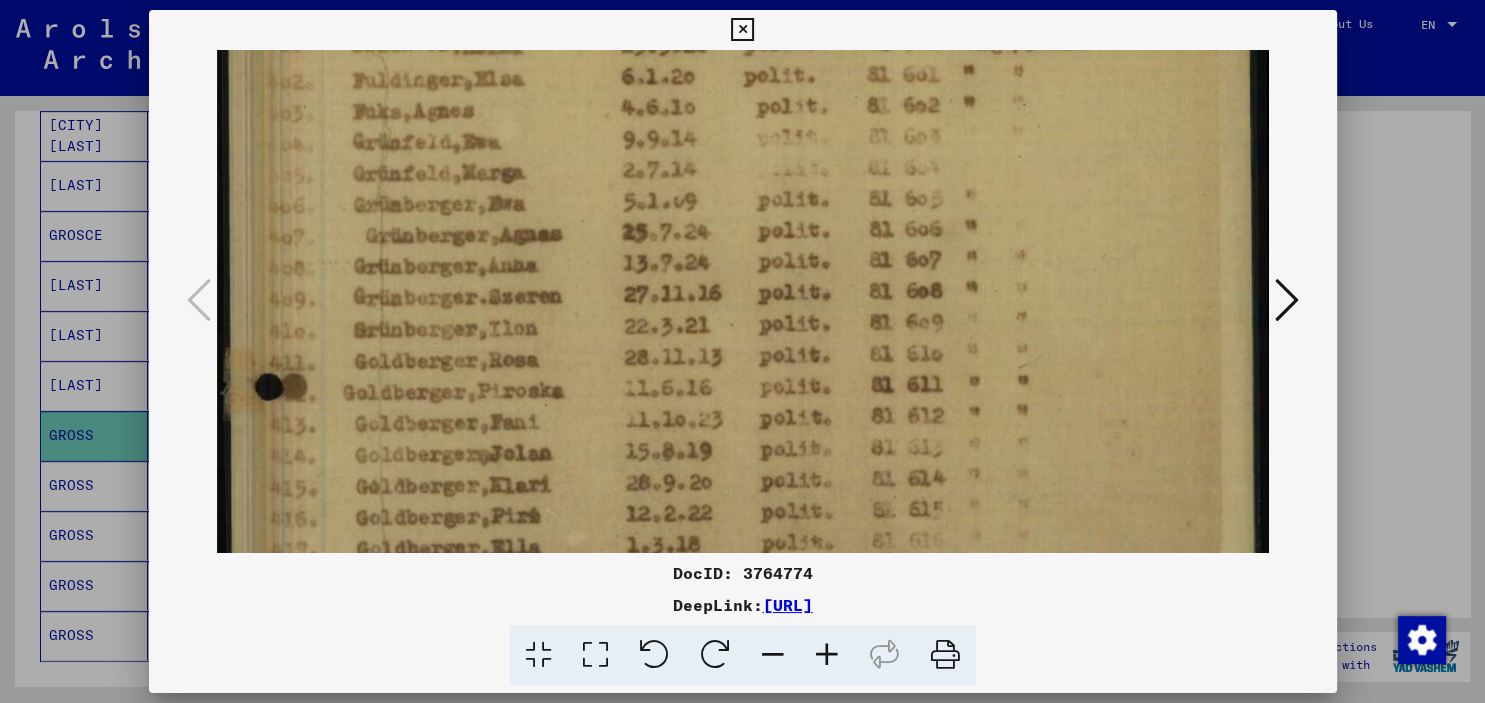 drag, startPoint x: 681, startPoint y: 319, endPoint x: 682, endPoint y: 456, distance: 137.00365 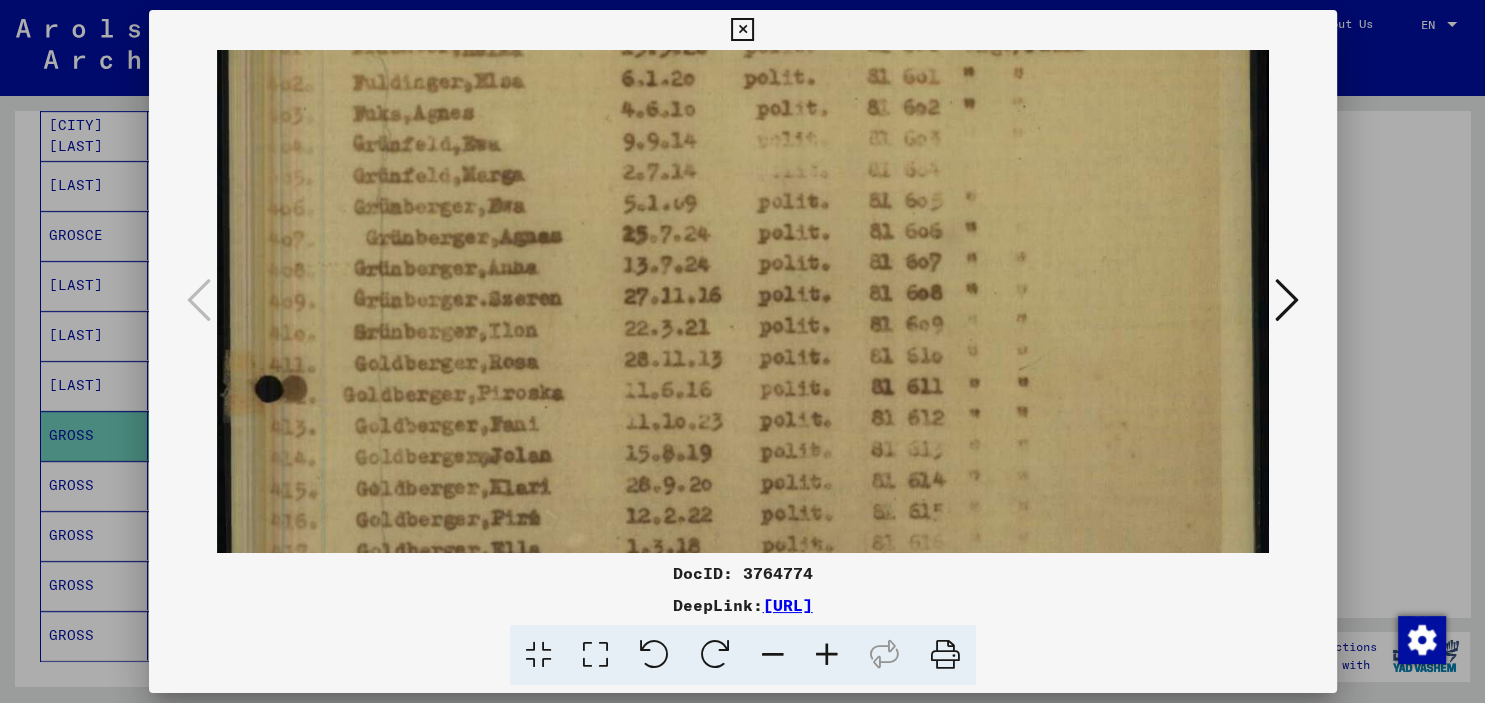 click at bounding box center [743, 586] 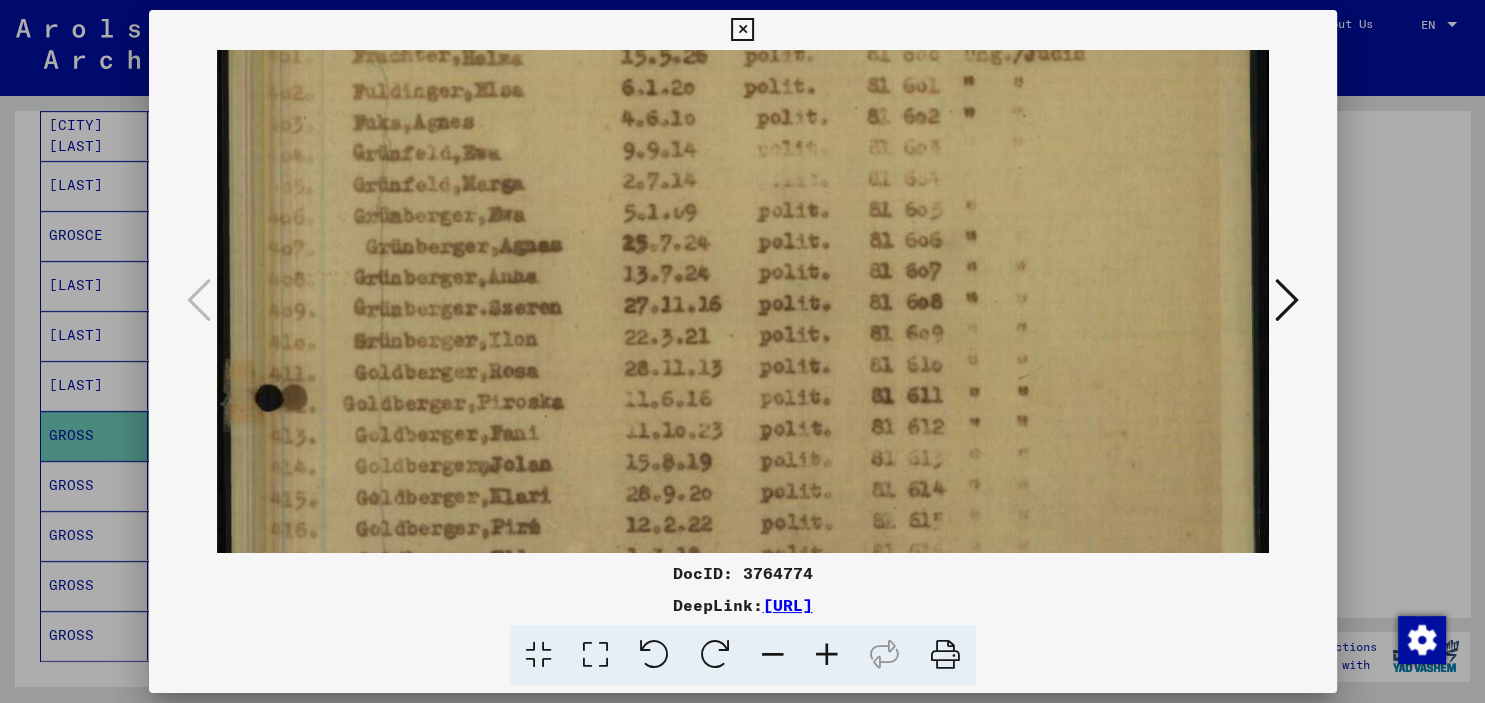 scroll, scrollTop: 0, scrollLeft: 0, axis: both 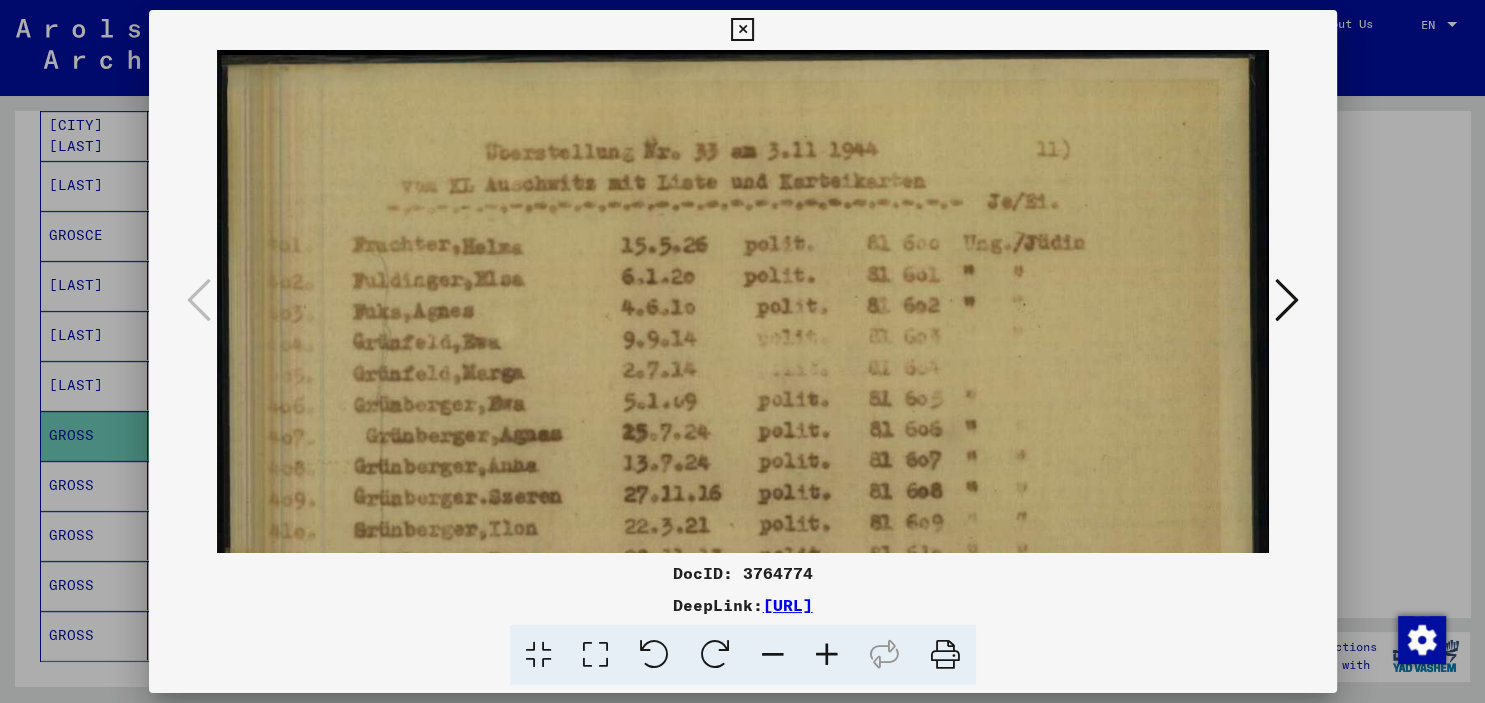 drag, startPoint x: 687, startPoint y: 210, endPoint x: 688, endPoint y: 522, distance: 312.00162 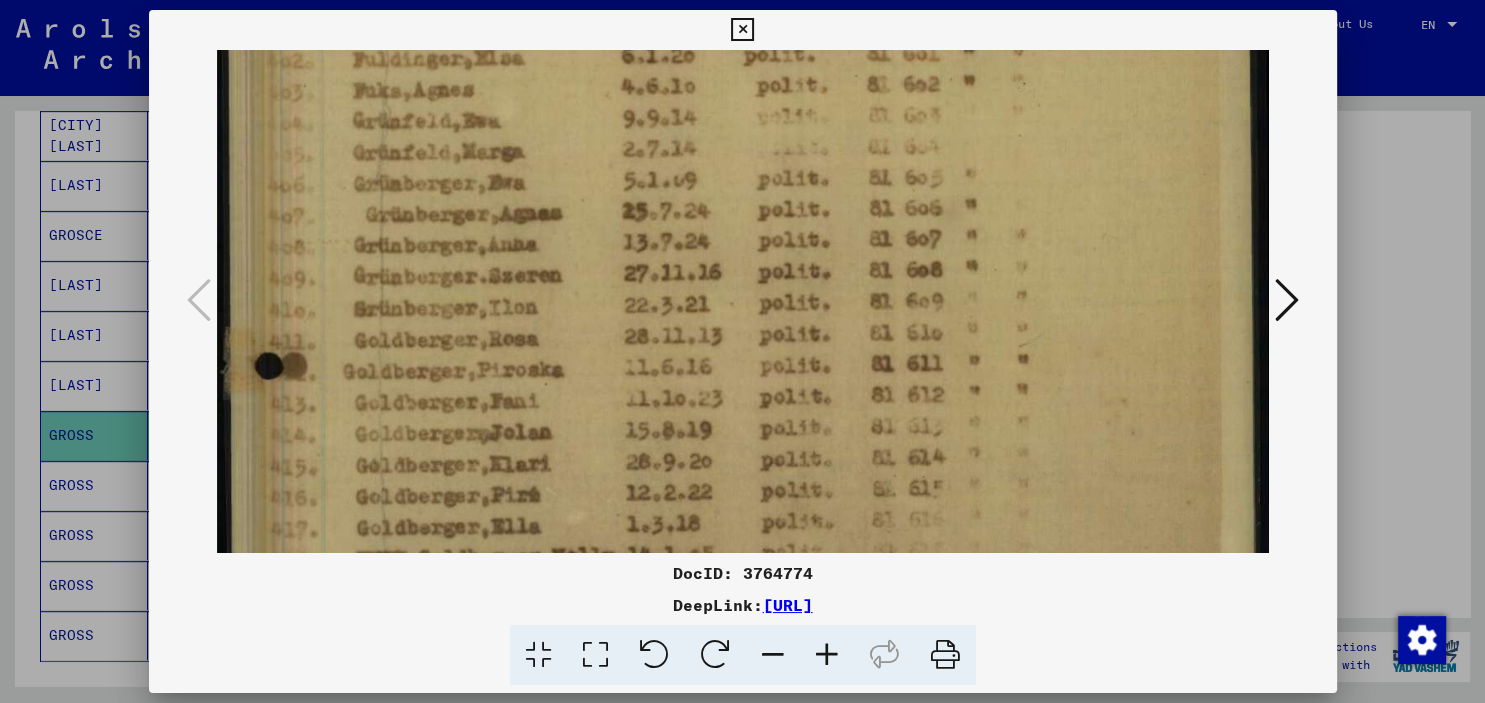 drag, startPoint x: 674, startPoint y: 465, endPoint x: 683, endPoint y: 290, distance: 175.23128 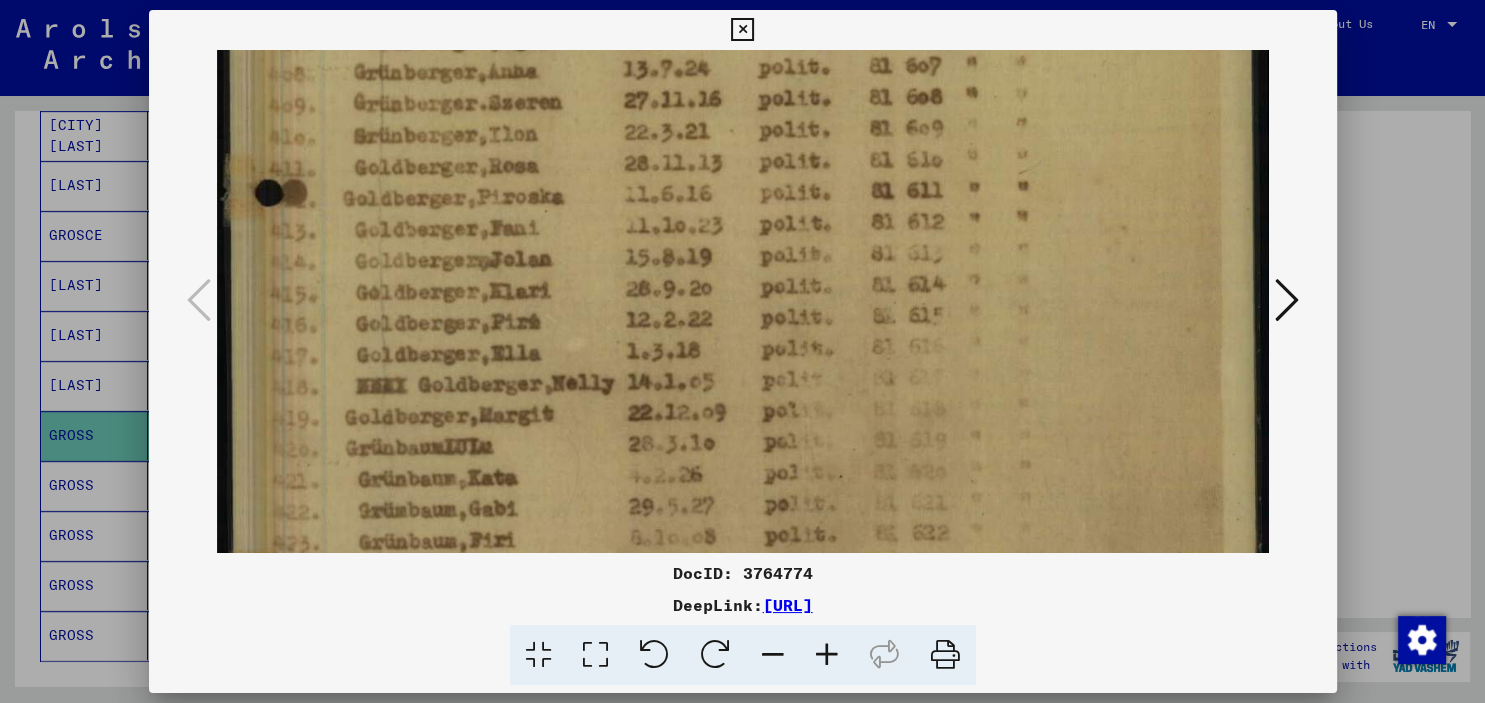 drag, startPoint x: 686, startPoint y: 413, endPoint x: 685, endPoint y: 310, distance: 103.00485 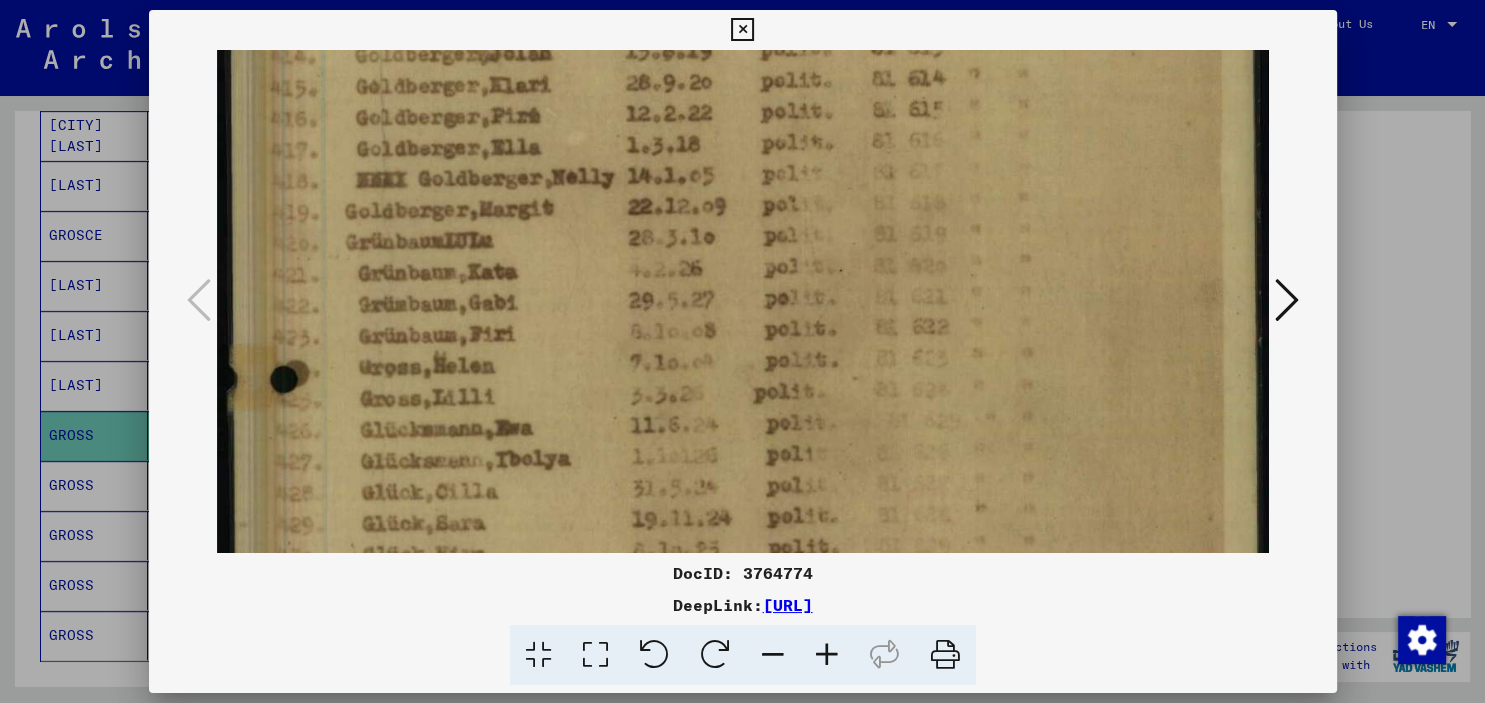 drag, startPoint x: 683, startPoint y: 427, endPoint x: 670, endPoint y: 331, distance: 96.87621 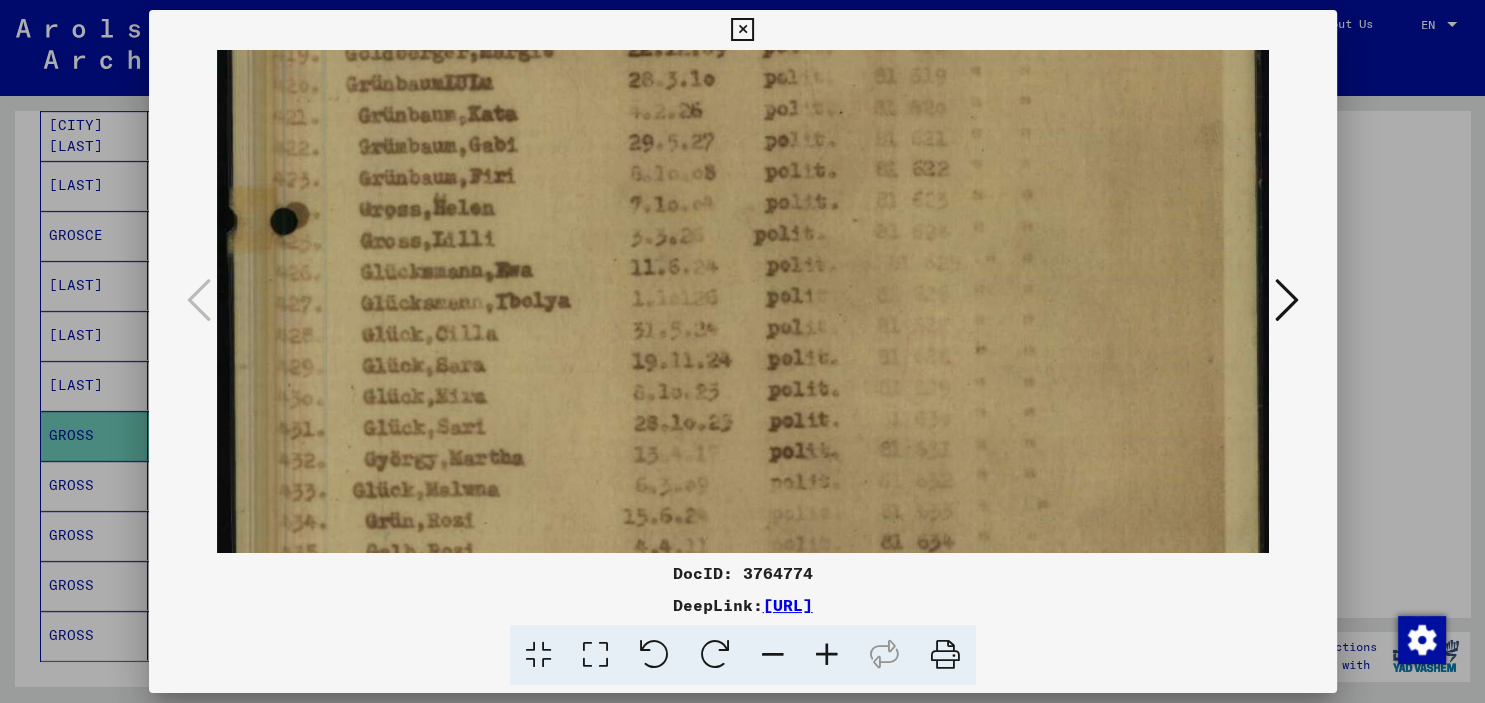 drag, startPoint x: 638, startPoint y: 454, endPoint x: 645, endPoint y: 283, distance: 171.14322 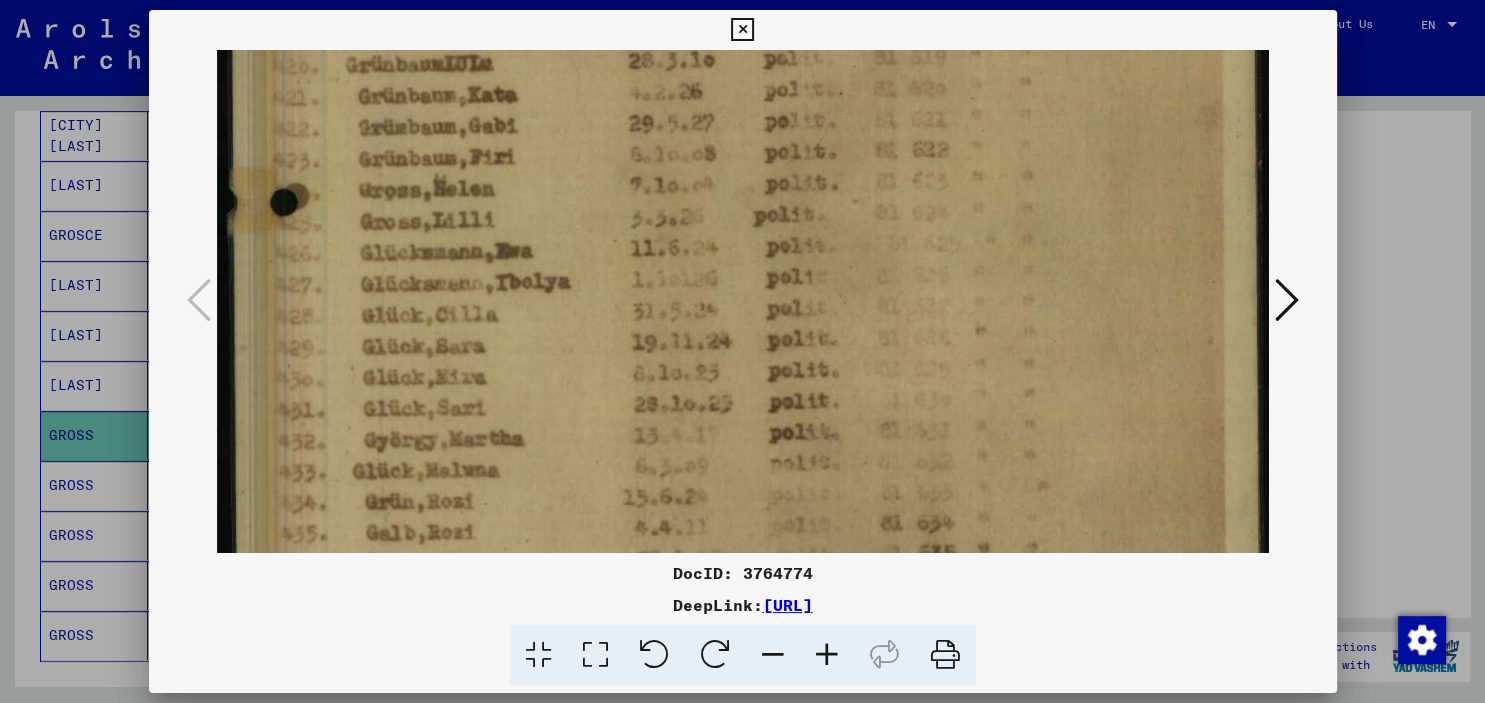 scroll, scrollTop: 911, scrollLeft: 0, axis: vertical 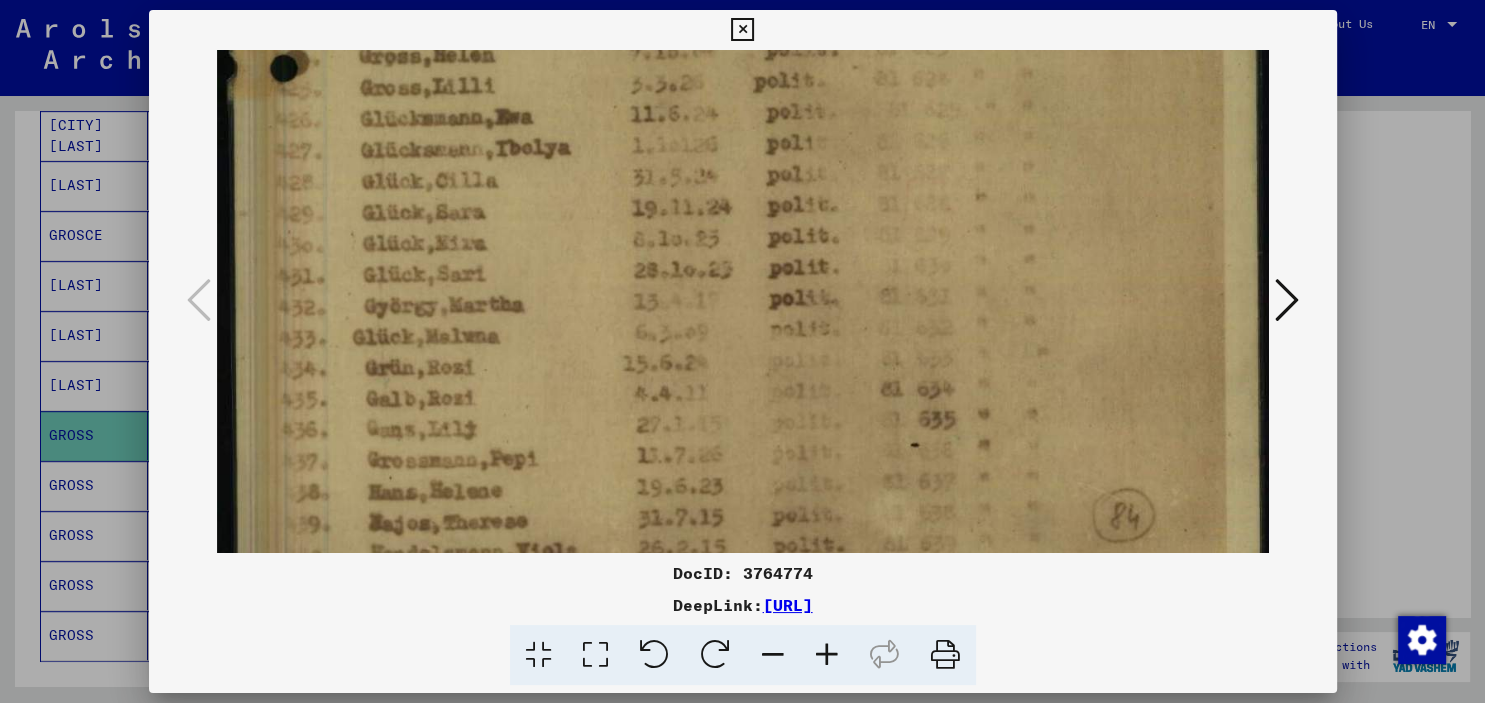 drag, startPoint x: 538, startPoint y: 373, endPoint x: 536, endPoint y: 289, distance: 84.0238 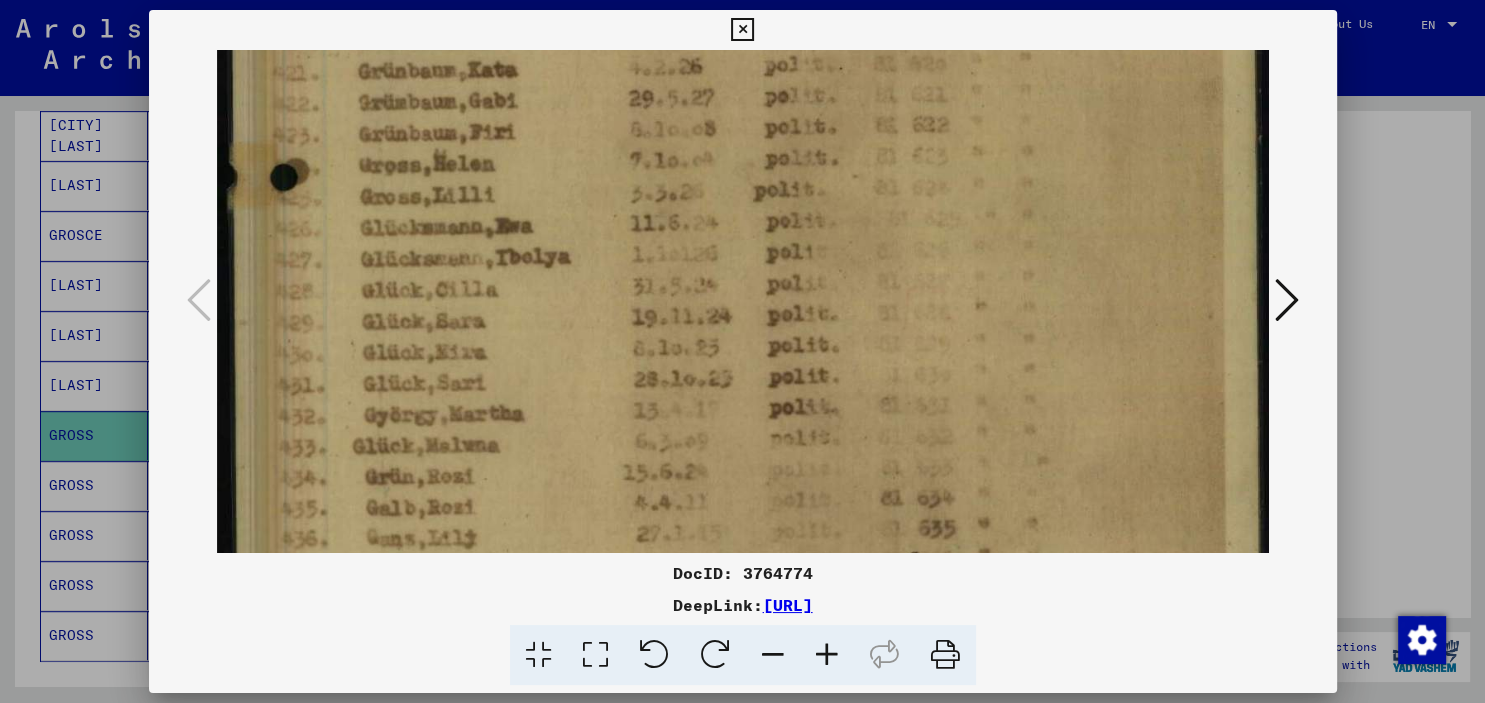 scroll, scrollTop: 755, scrollLeft: 0, axis: vertical 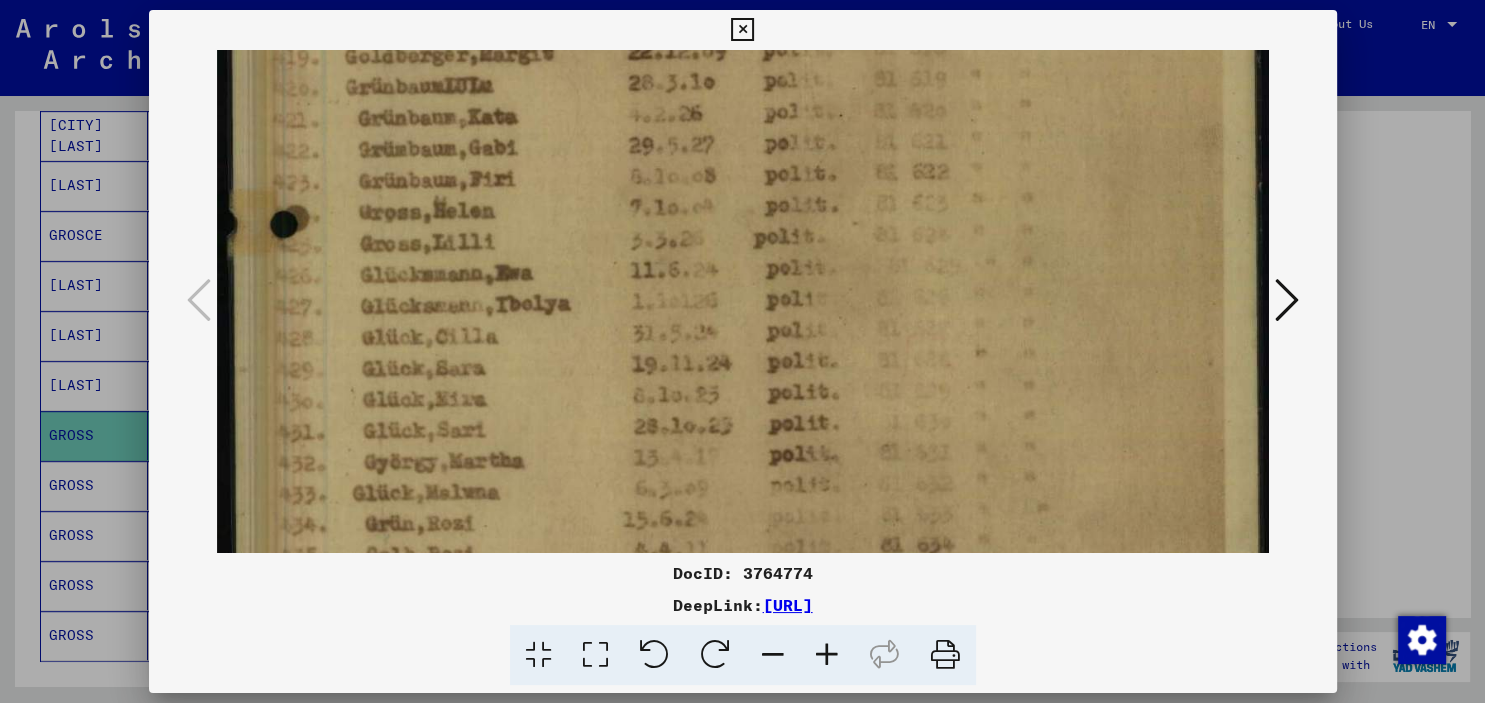 drag, startPoint x: 514, startPoint y: 237, endPoint x: 497, endPoint y: 393, distance: 156.92355 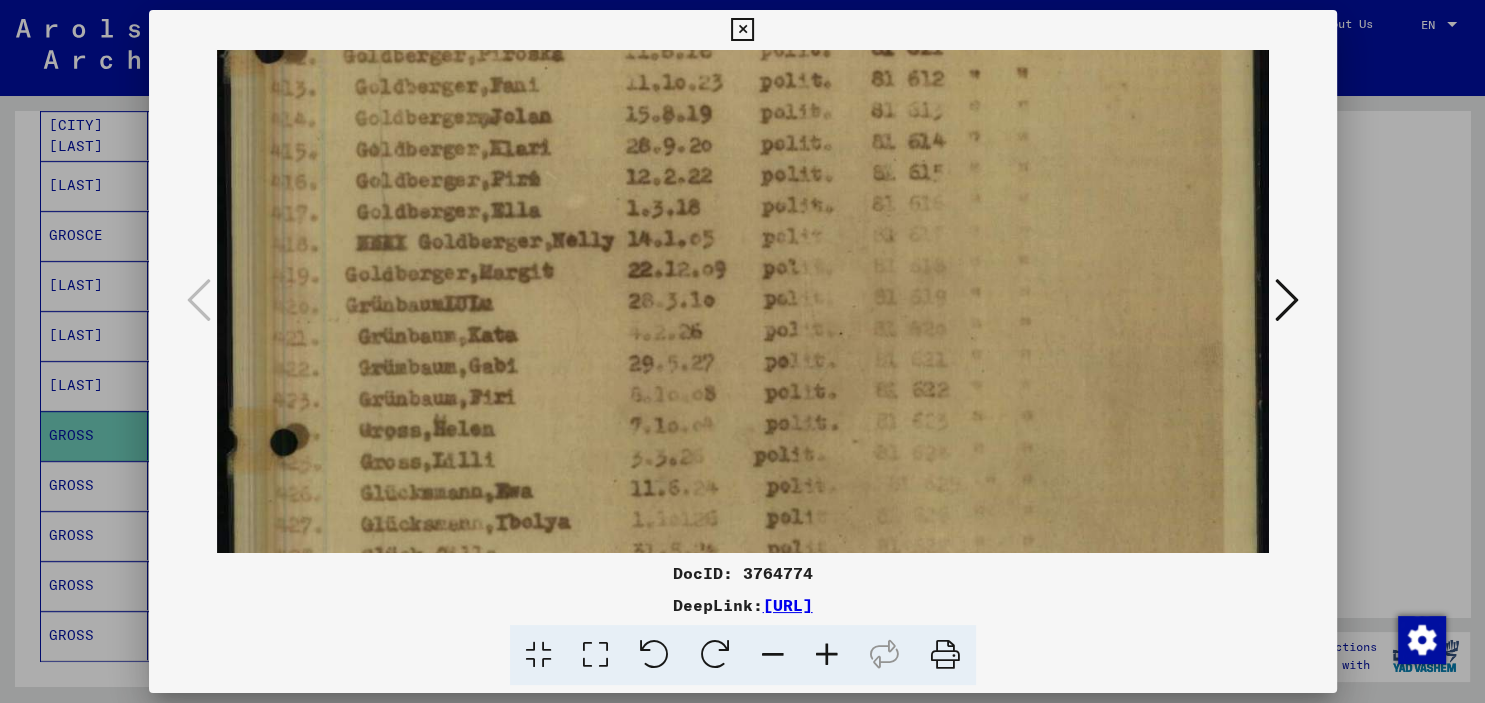 drag, startPoint x: 668, startPoint y: 267, endPoint x: 646, endPoint y: 450, distance: 184.31766 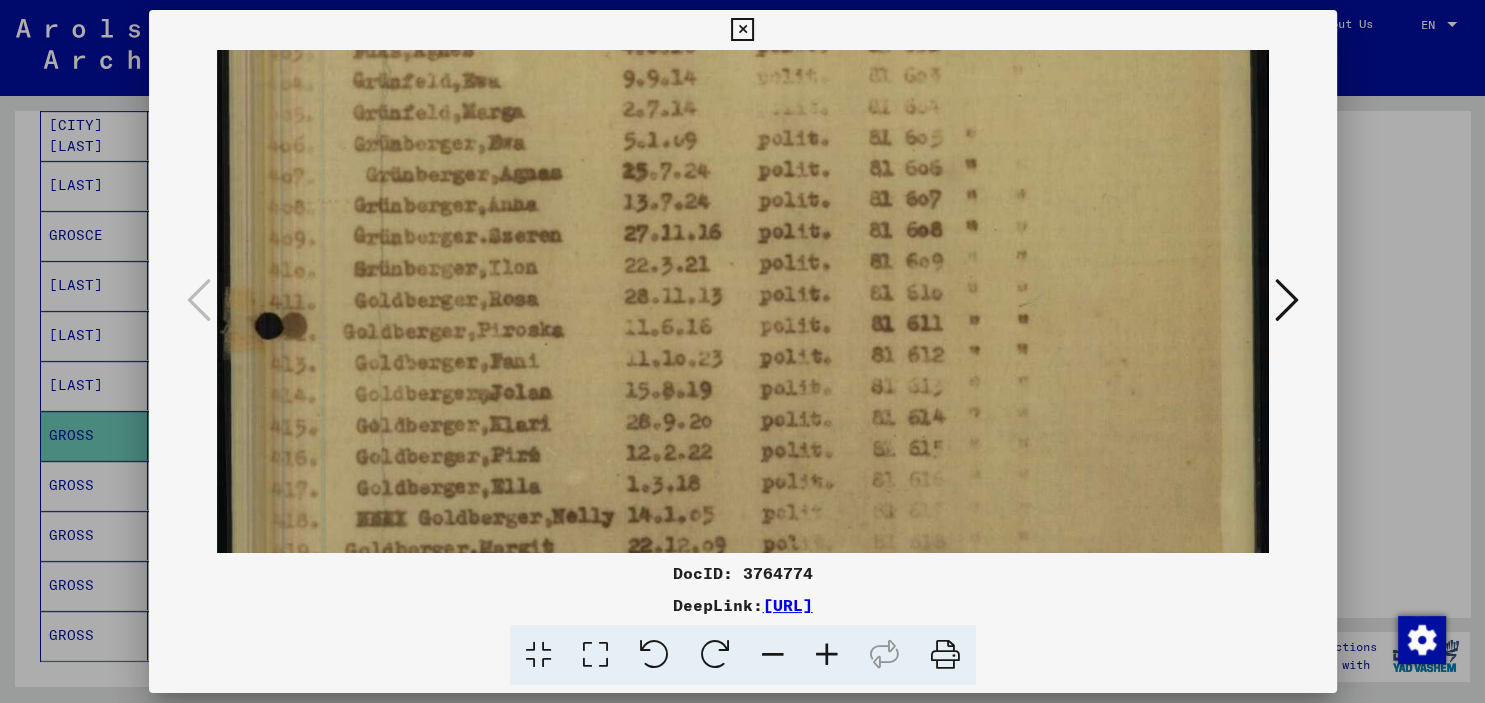 drag, startPoint x: 676, startPoint y: 282, endPoint x: 650, endPoint y: 479, distance: 198.70833 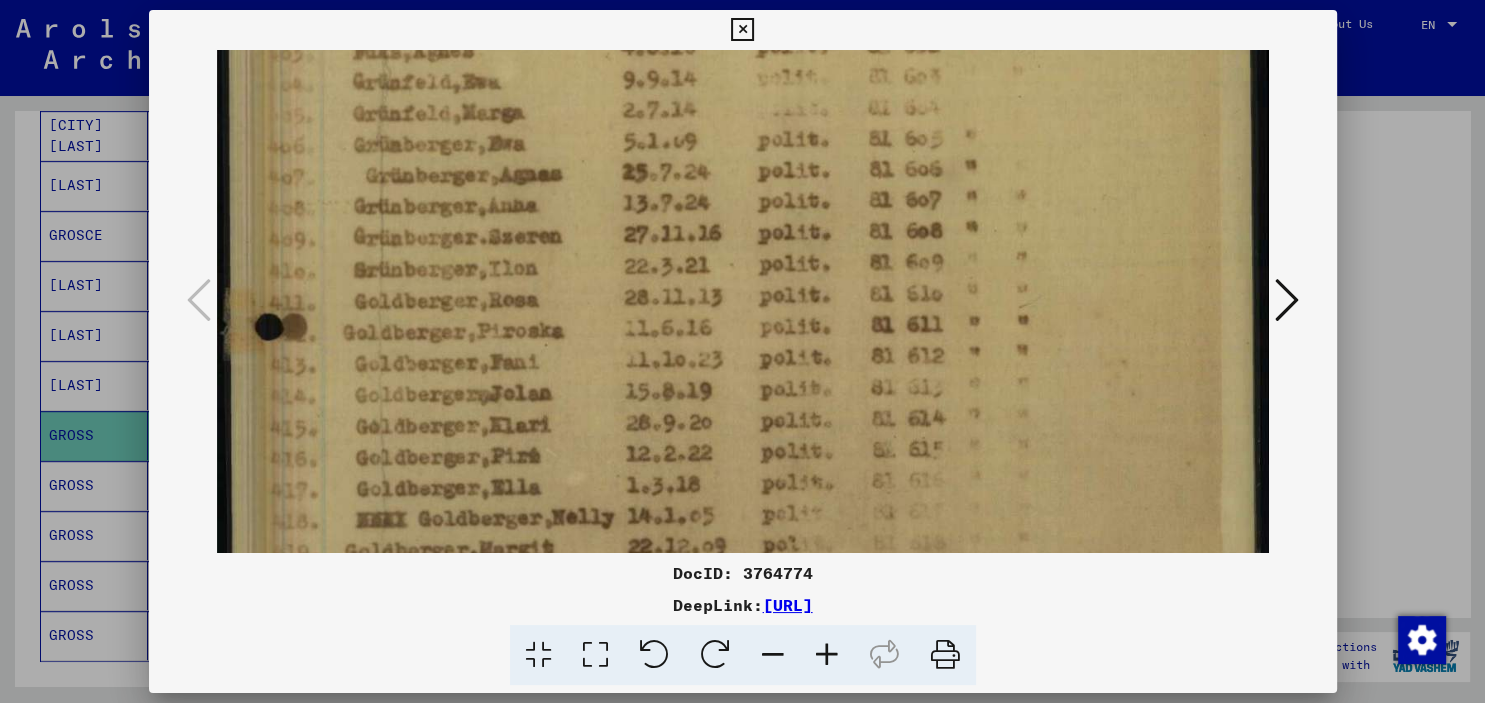 scroll, scrollTop: 8, scrollLeft: 0, axis: vertical 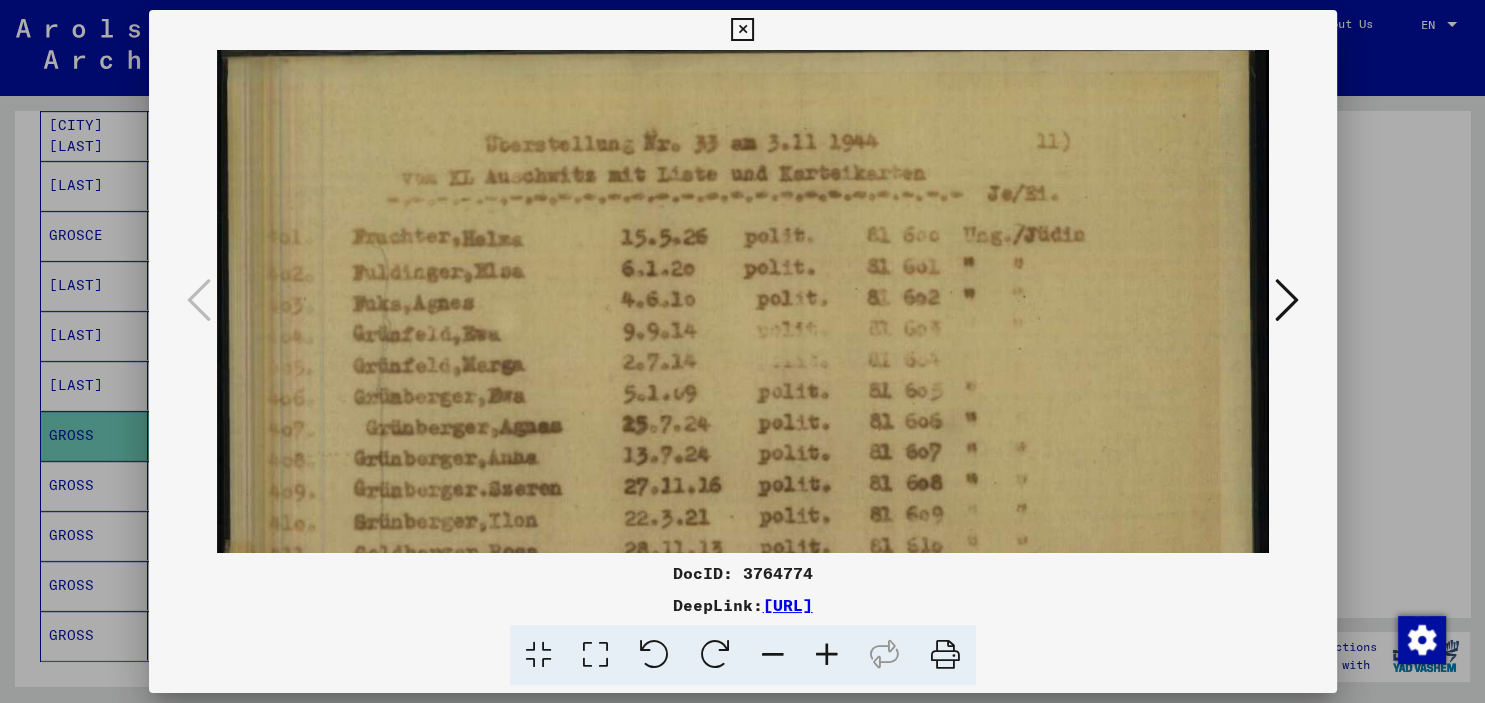 drag, startPoint x: 702, startPoint y: 373, endPoint x: 682, endPoint y: 430, distance: 60.40695 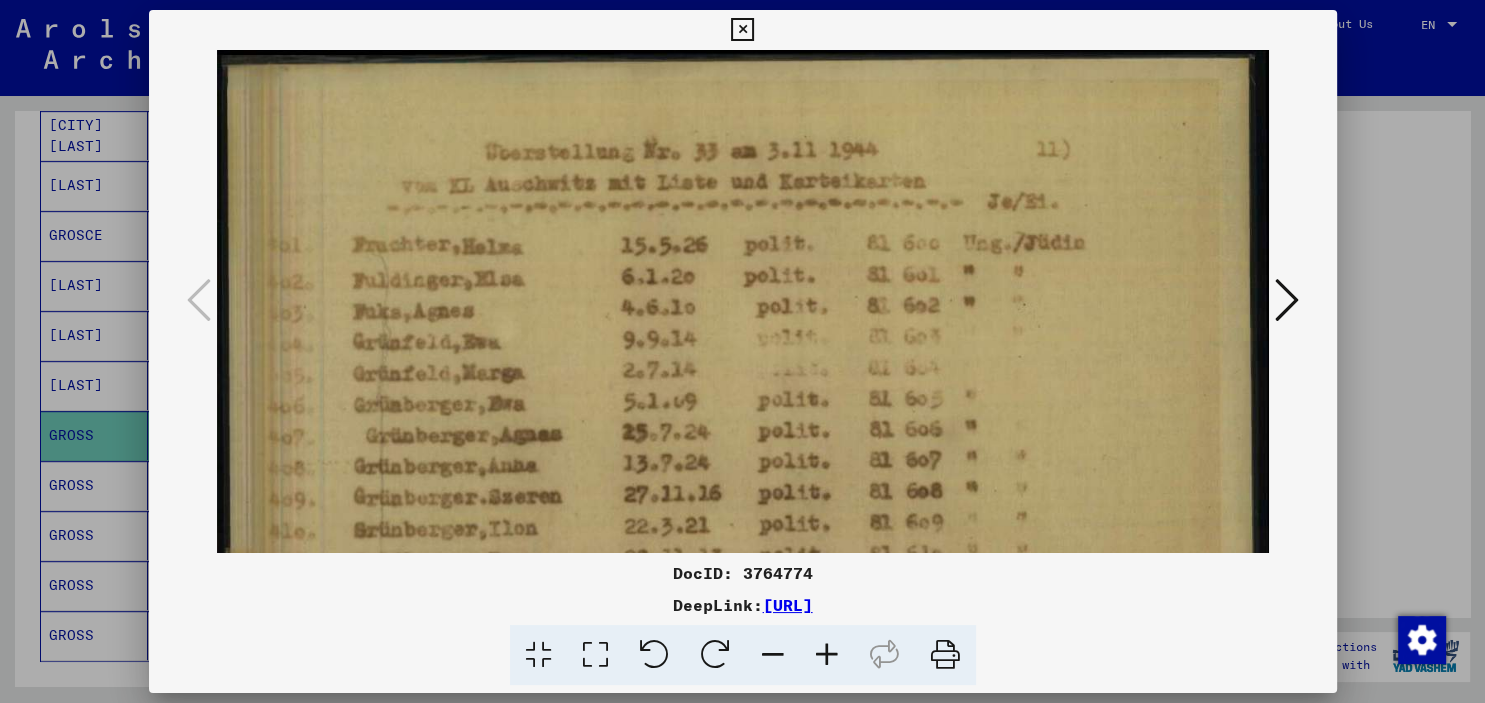 drag, startPoint x: 712, startPoint y: 294, endPoint x: 702, endPoint y: 388, distance: 94.53042 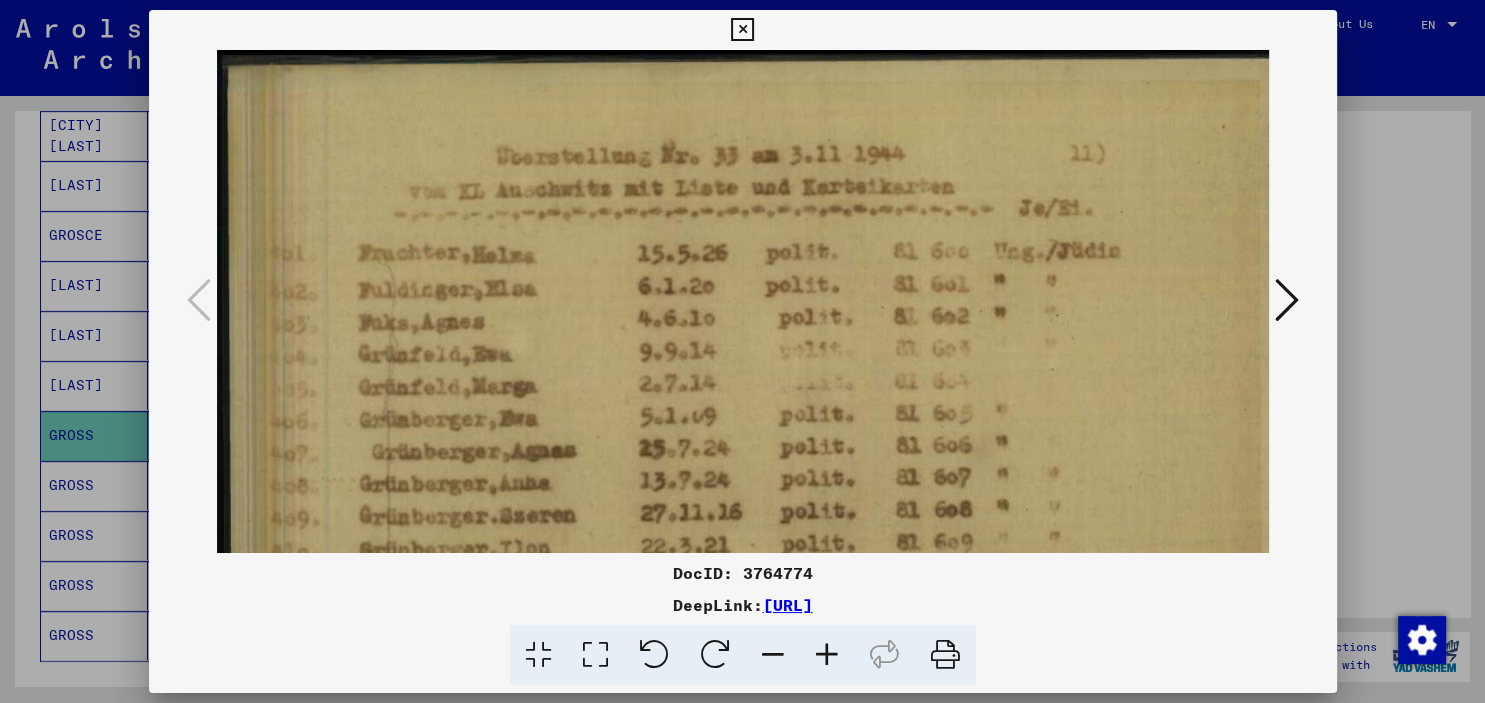 click at bounding box center (827, 655) 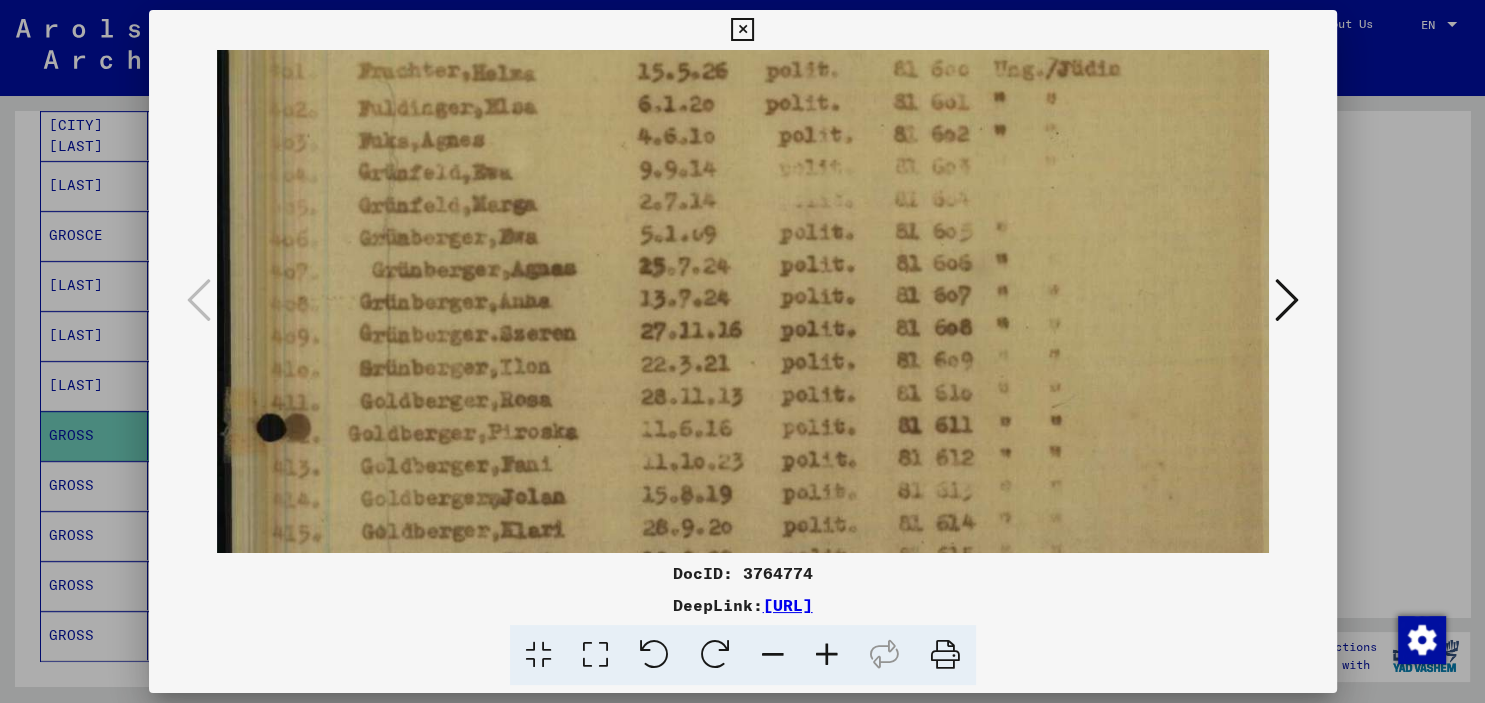 drag, startPoint x: 782, startPoint y: 393, endPoint x: 797, endPoint y: 206, distance: 187.60065 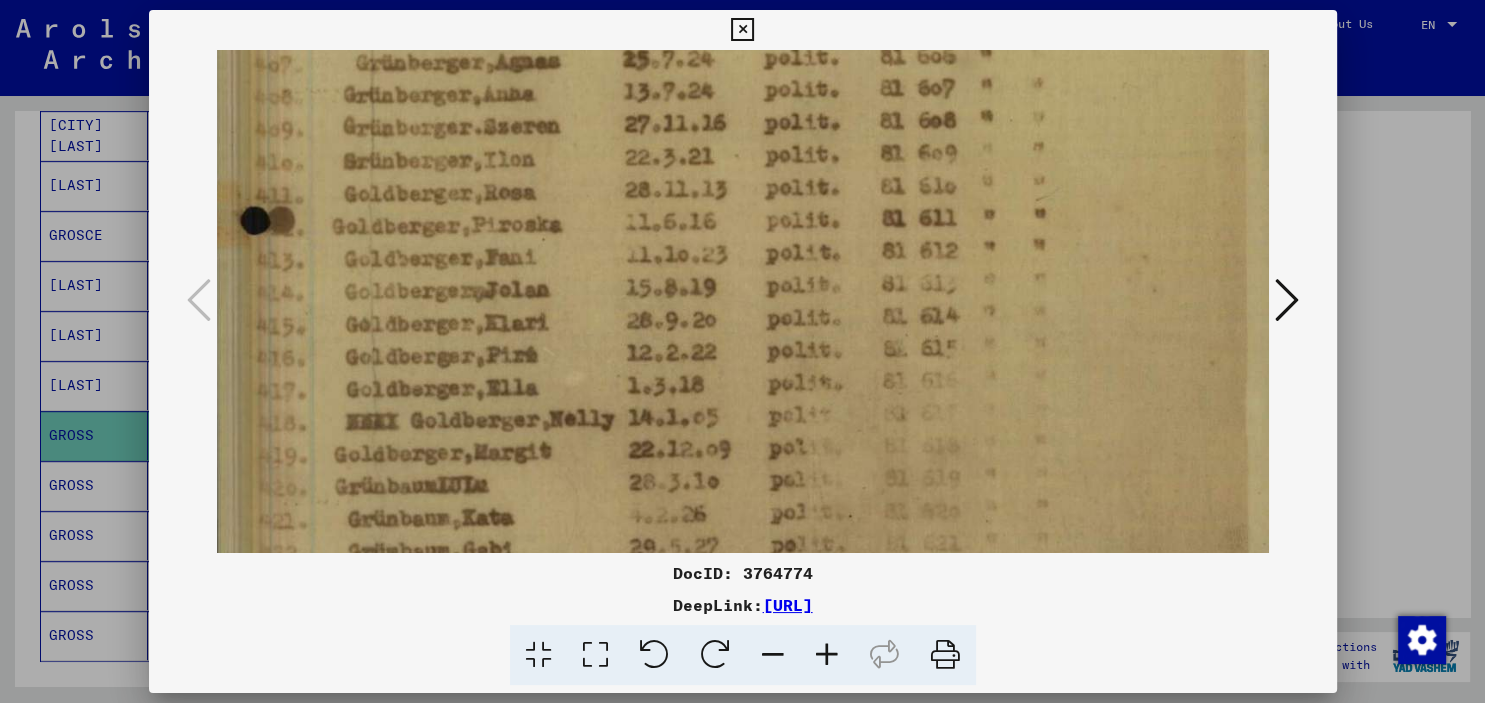 drag, startPoint x: 786, startPoint y: 418, endPoint x: 766, endPoint y: 368, distance: 53.851646 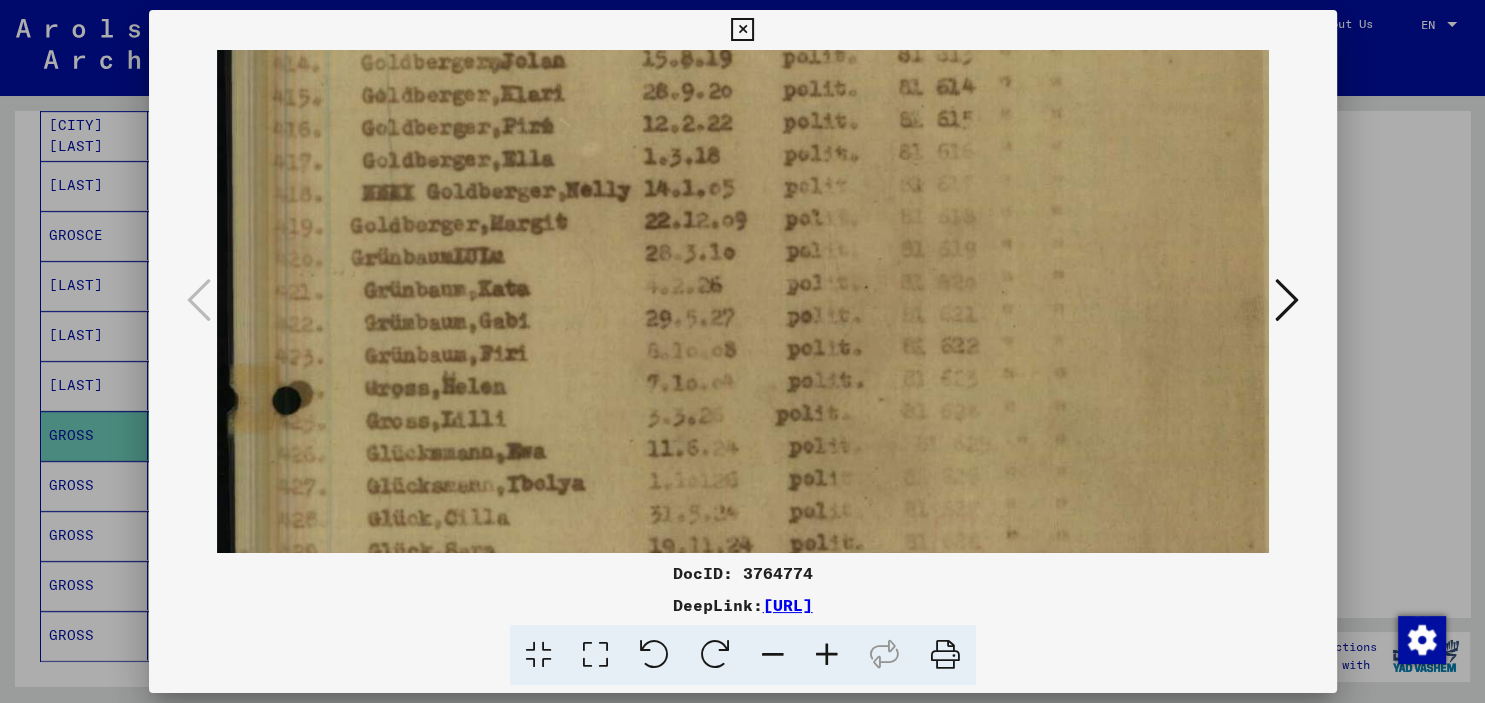 drag, startPoint x: 774, startPoint y: 421, endPoint x: 802, endPoint y: 242, distance: 181.17671 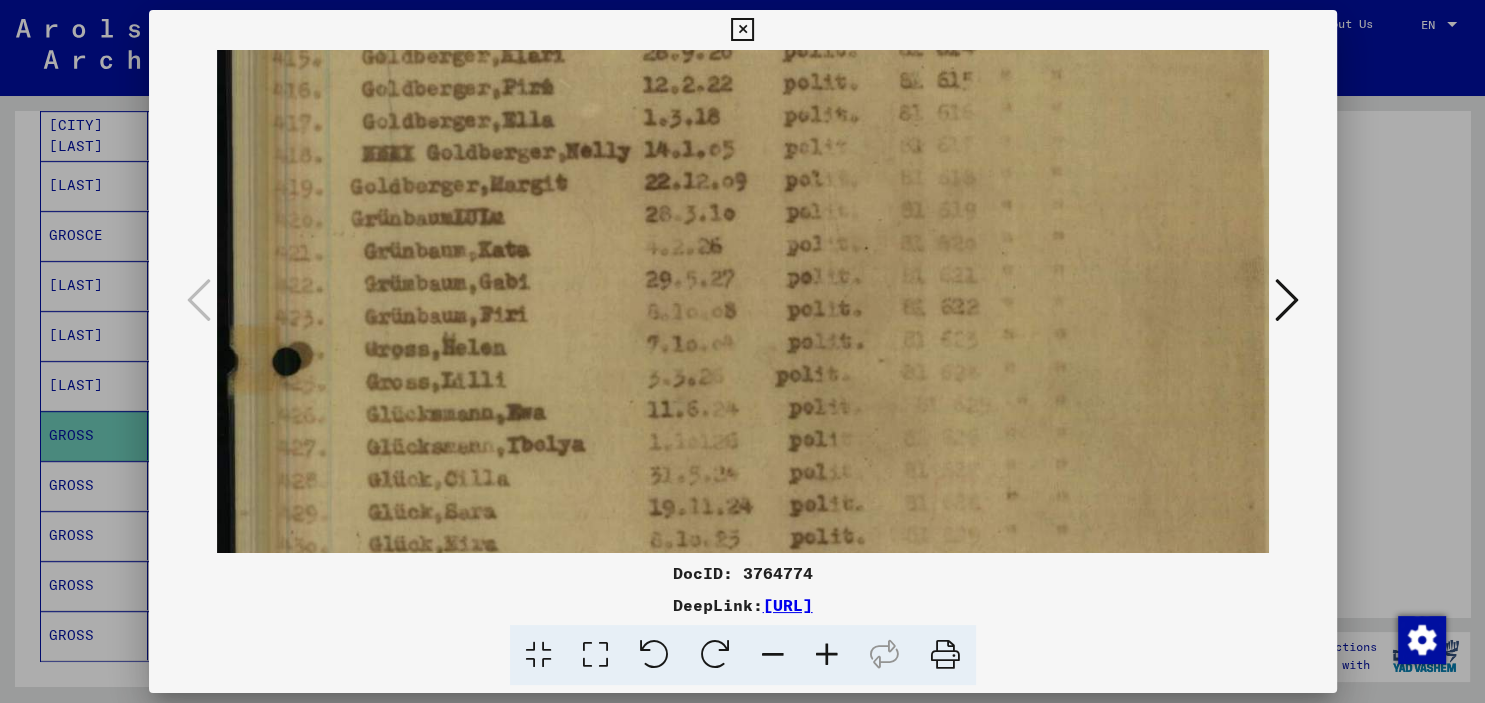 scroll, scrollTop: 663, scrollLeft: 0, axis: vertical 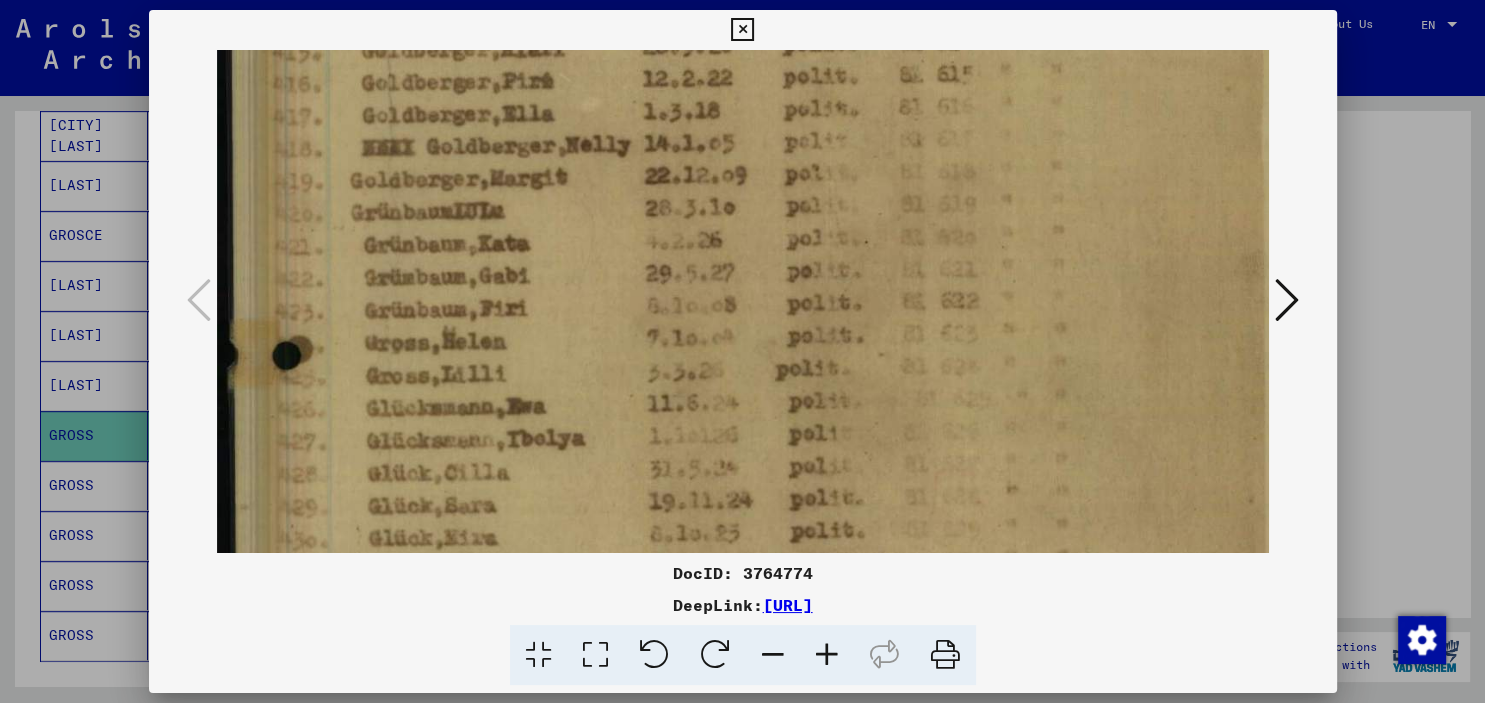 drag, startPoint x: 784, startPoint y: 486, endPoint x: 787, endPoint y: 454, distance: 32.140316 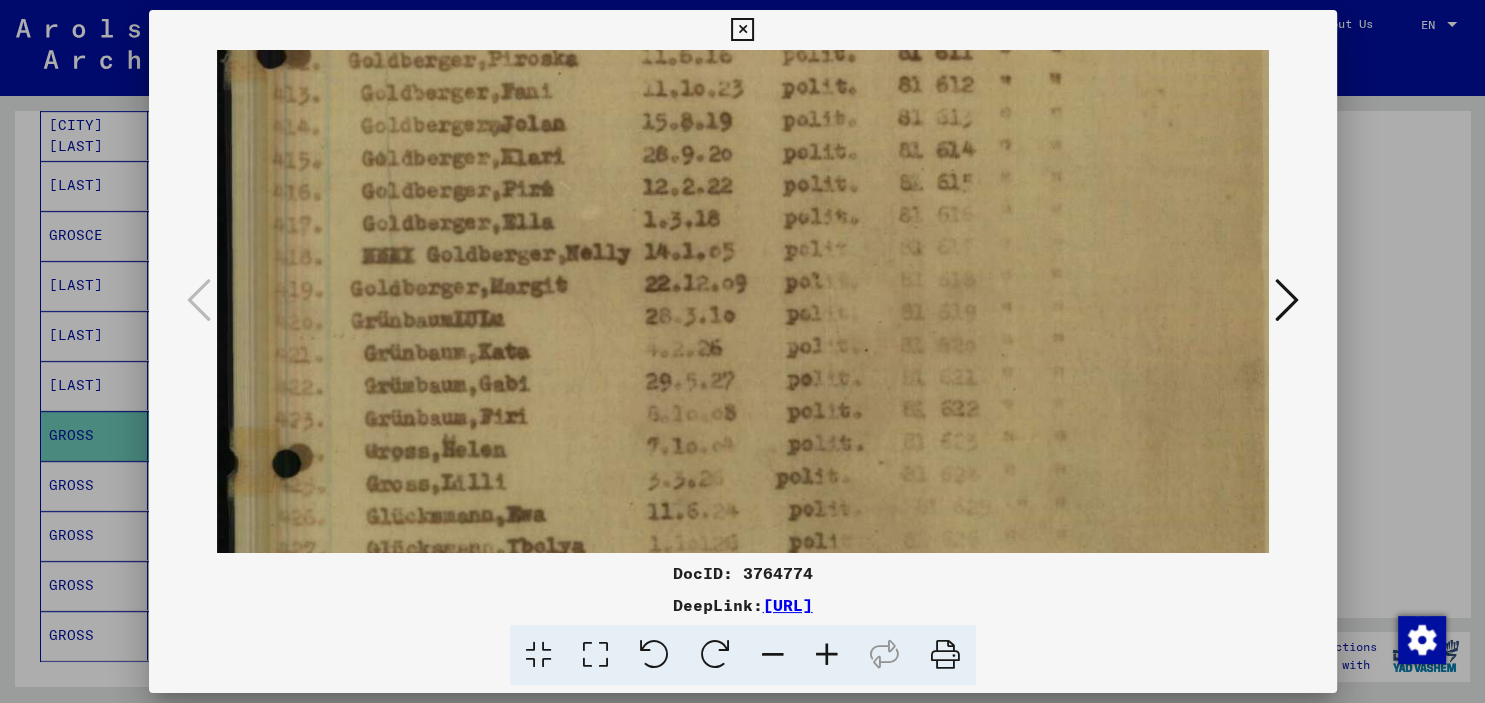 scroll, scrollTop: 577, scrollLeft: 0, axis: vertical 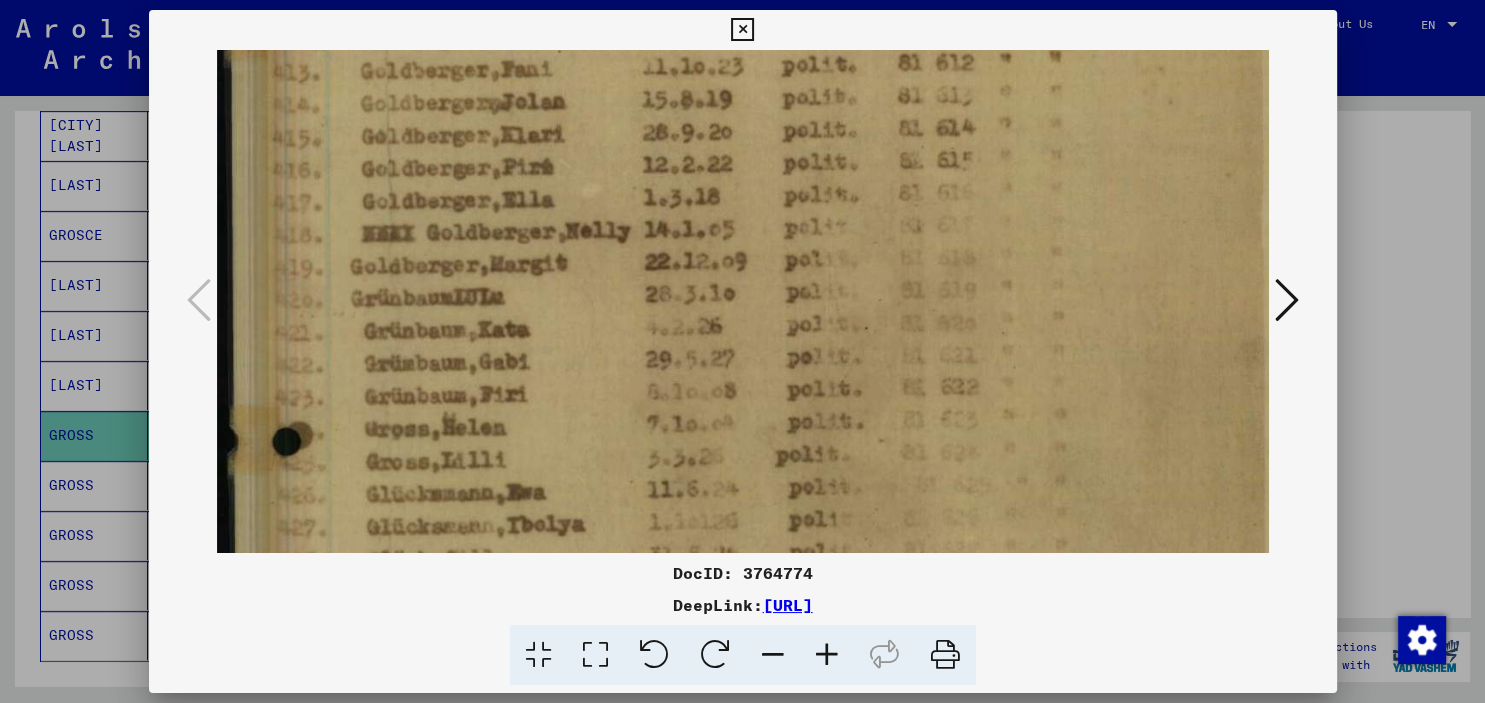 drag, startPoint x: 748, startPoint y: 276, endPoint x: 753, endPoint y: 338, distance: 62.201286 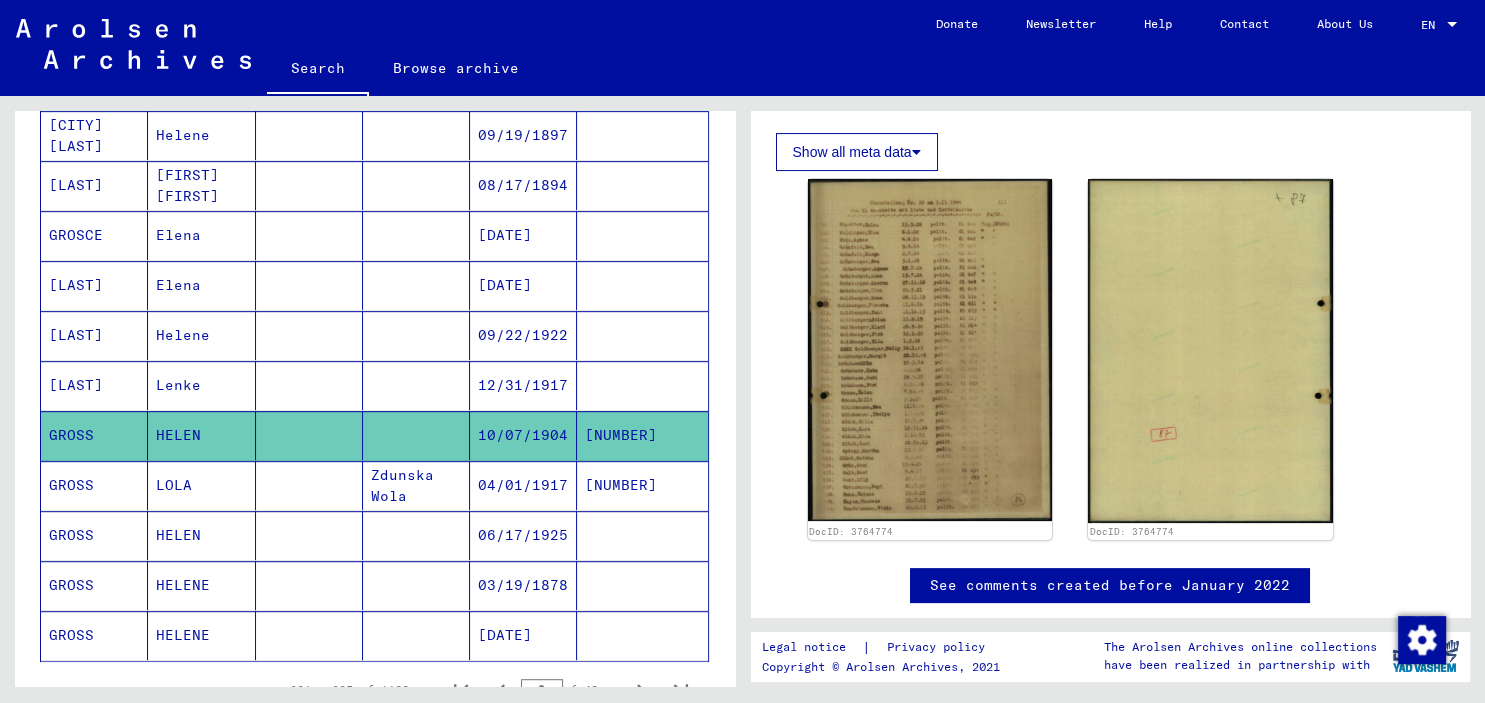 click on "[NUMBER]" 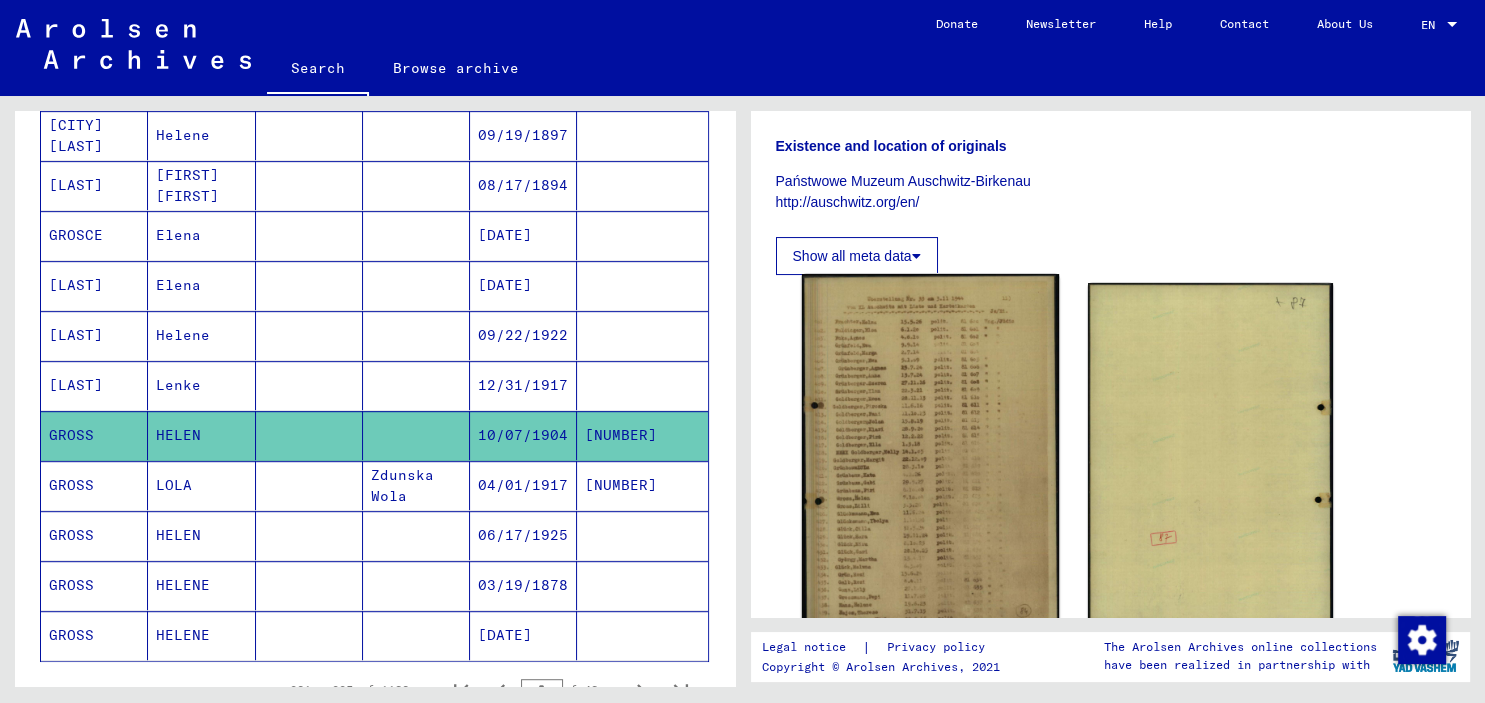 scroll, scrollTop: 279, scrollLeft: 0, axis: vertical 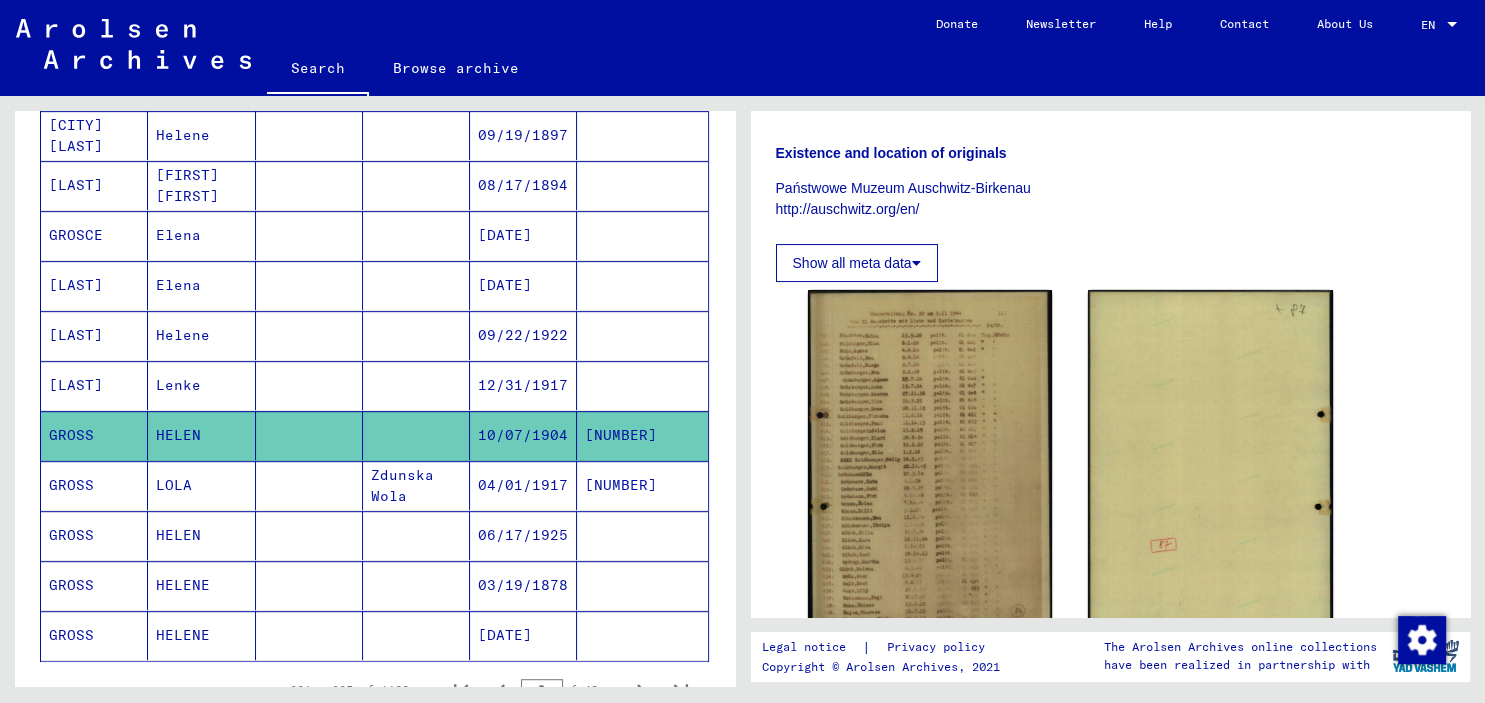 click 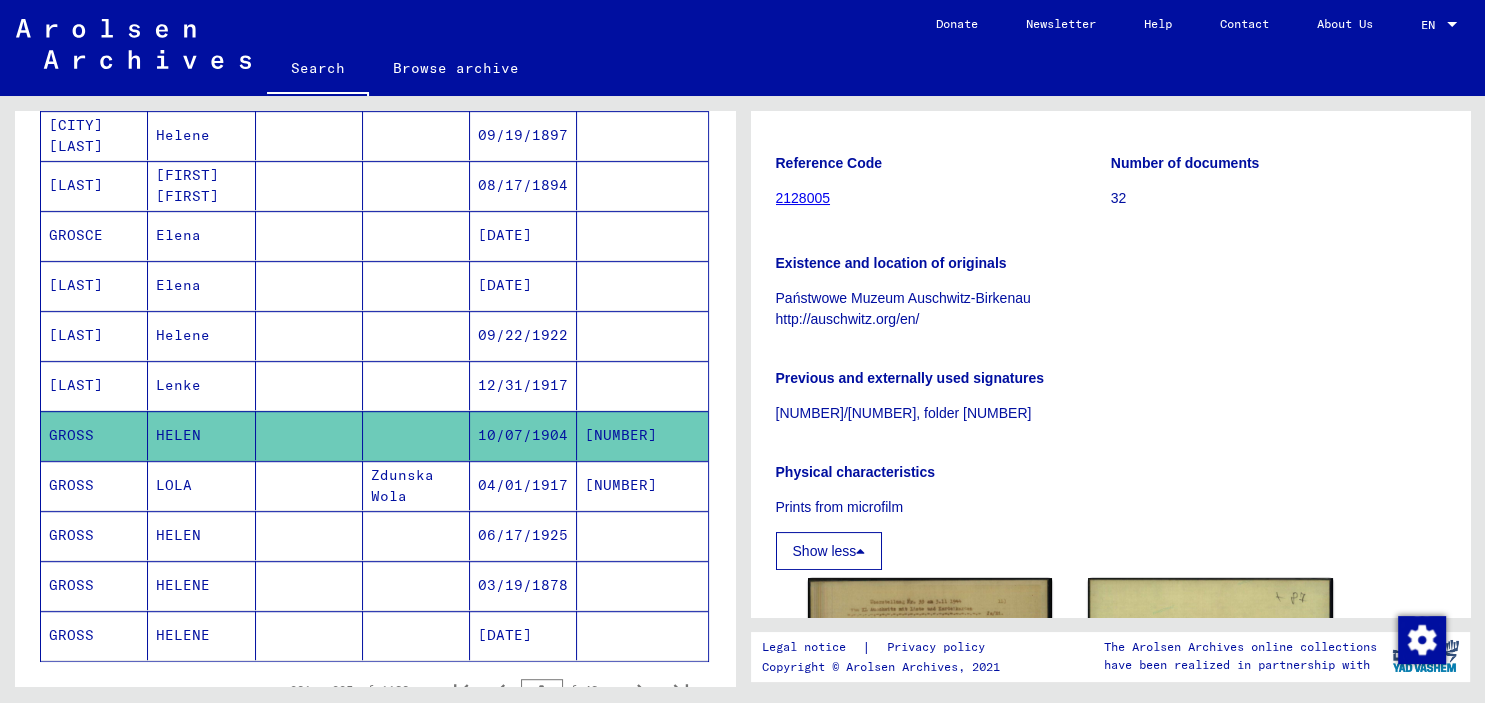 scroll, scrollTop: 0, scrollLeft: 0, axis: both 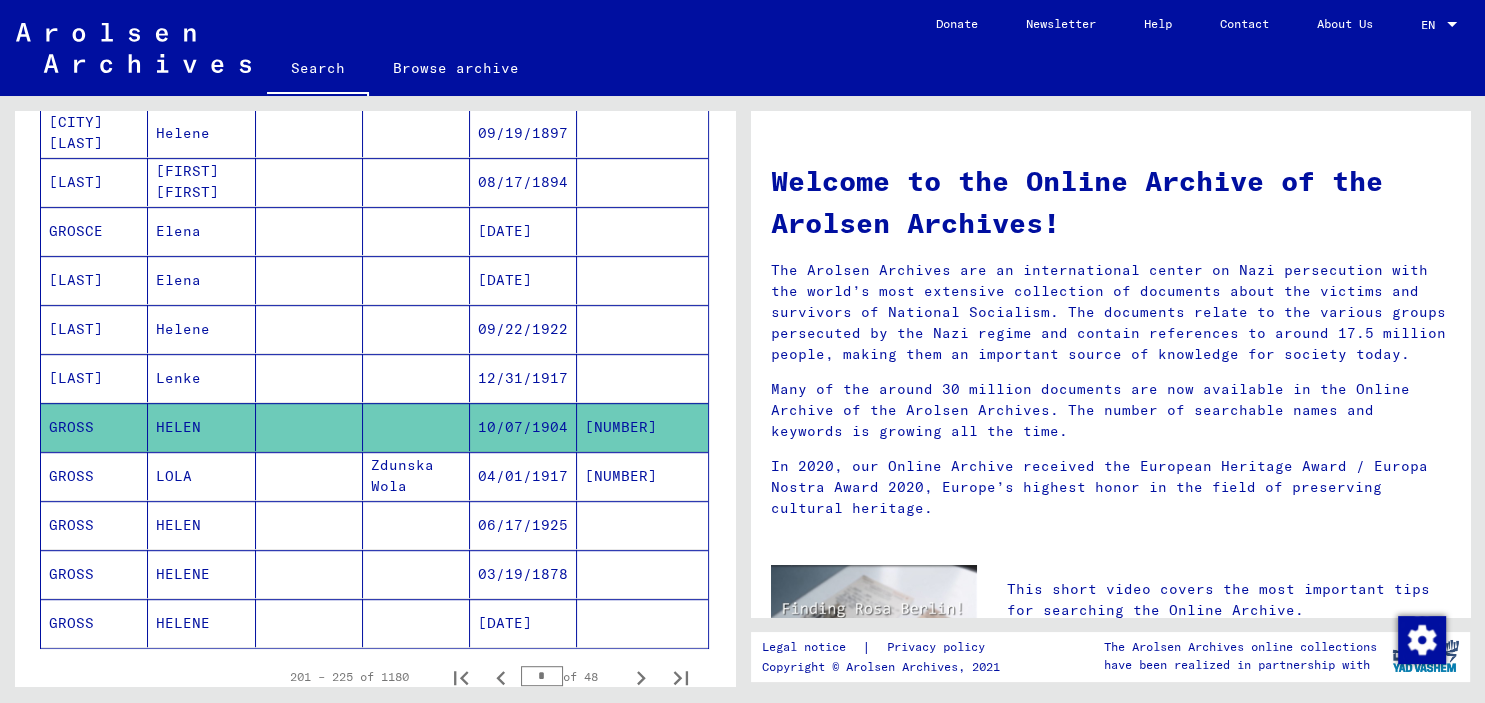 type 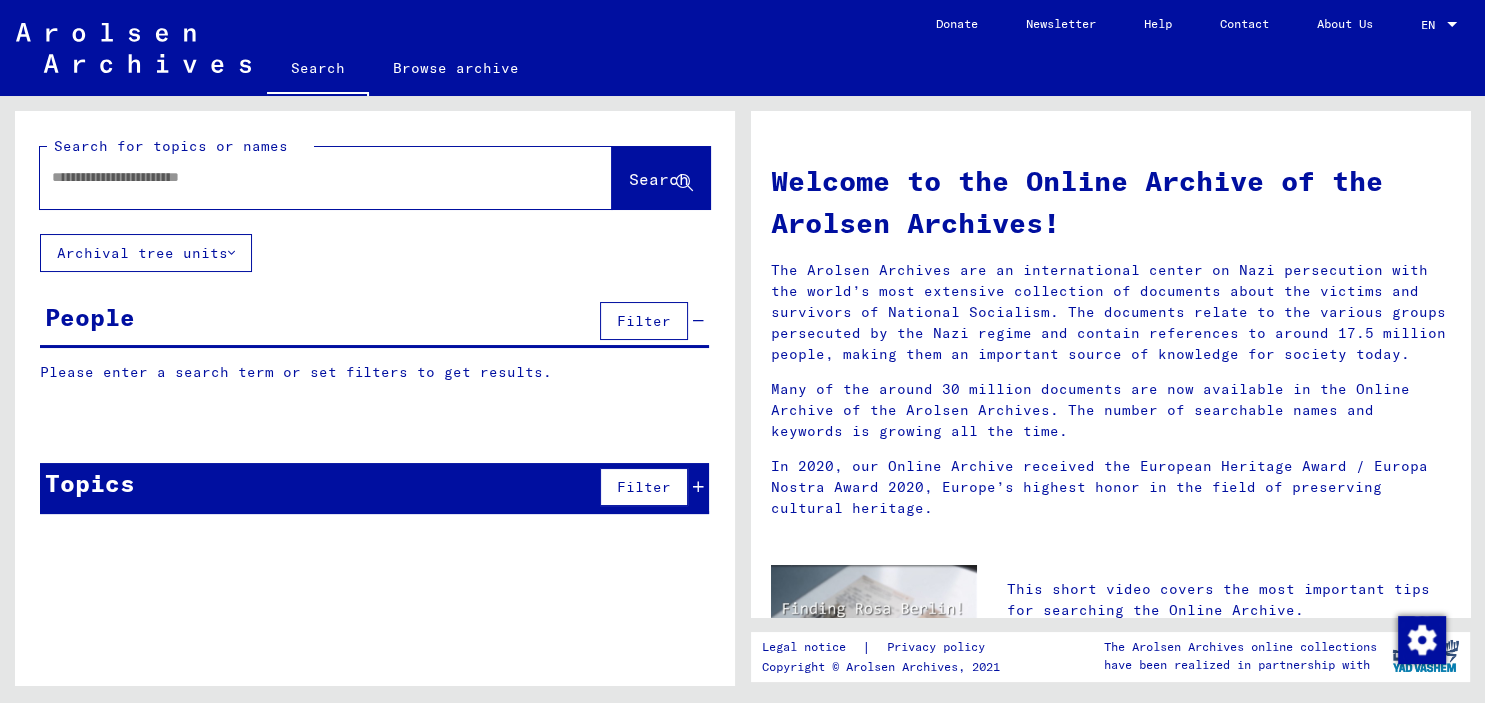 scroll, scrollTop: 0, scrollLeft: 0, axis: both 